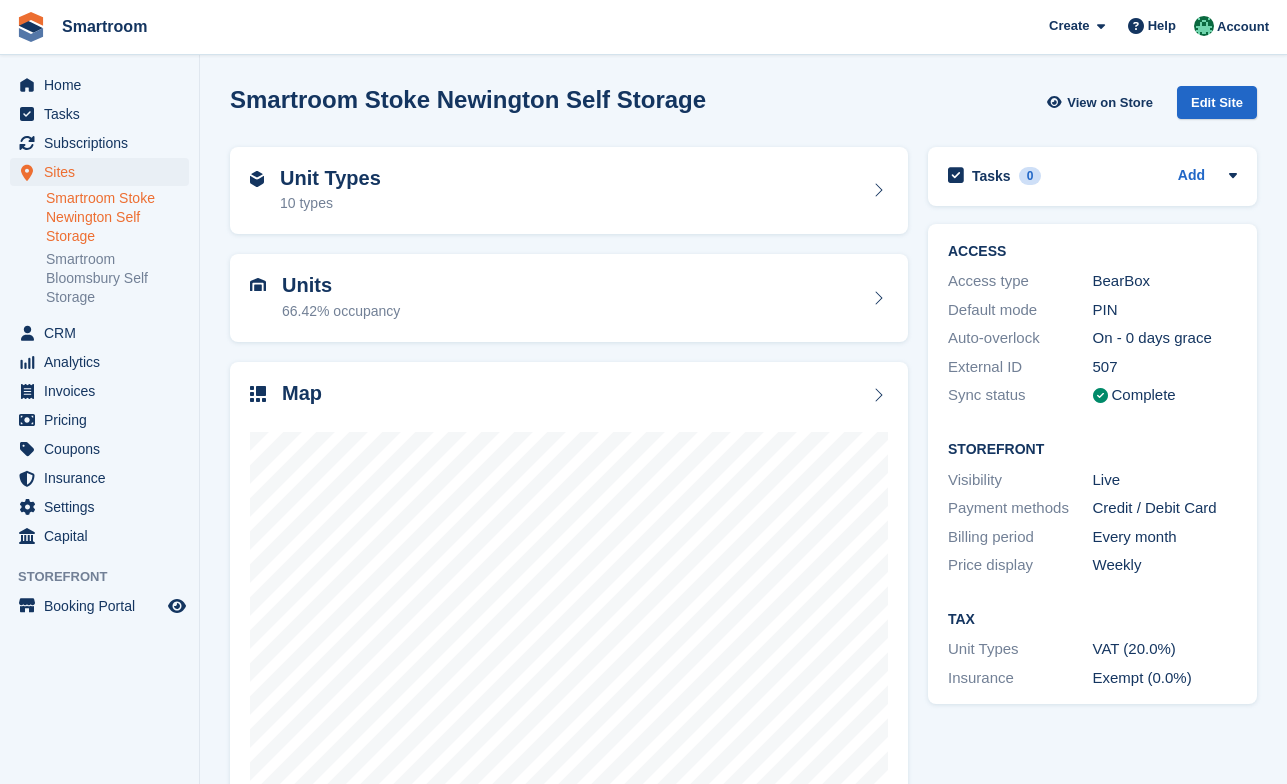 scroll, scrollTop: 69, scrollLeft: 0, axis: vertical 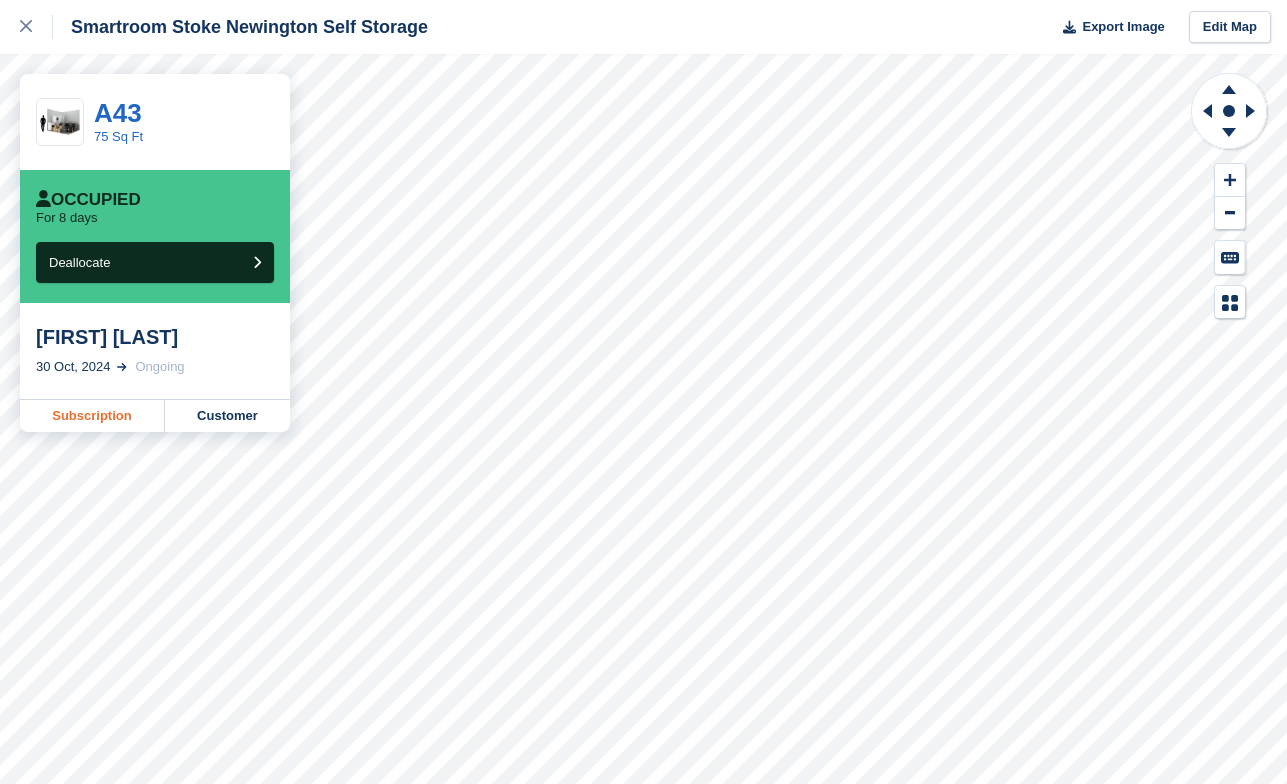 click on "Subscription" at bounding box center [92, 416] 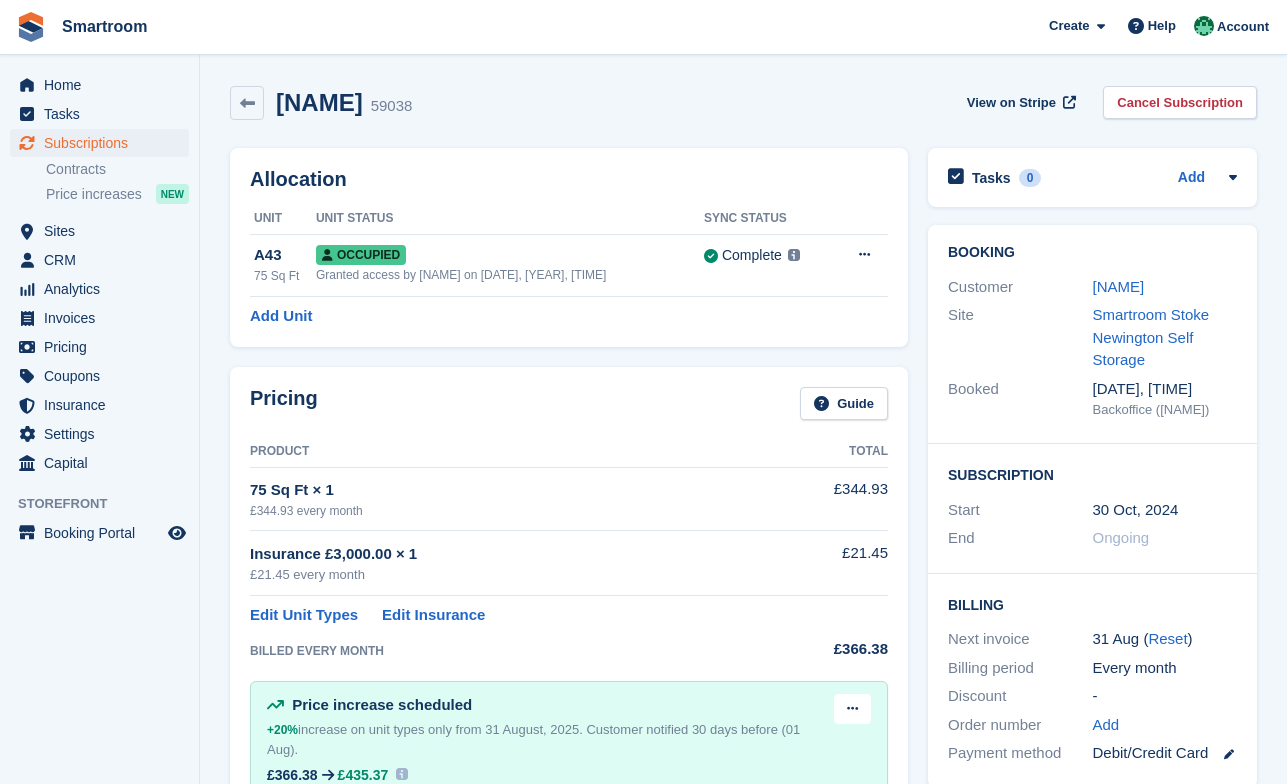 scroll, scrollTop: 0, scrollLeft: 0, axis: both 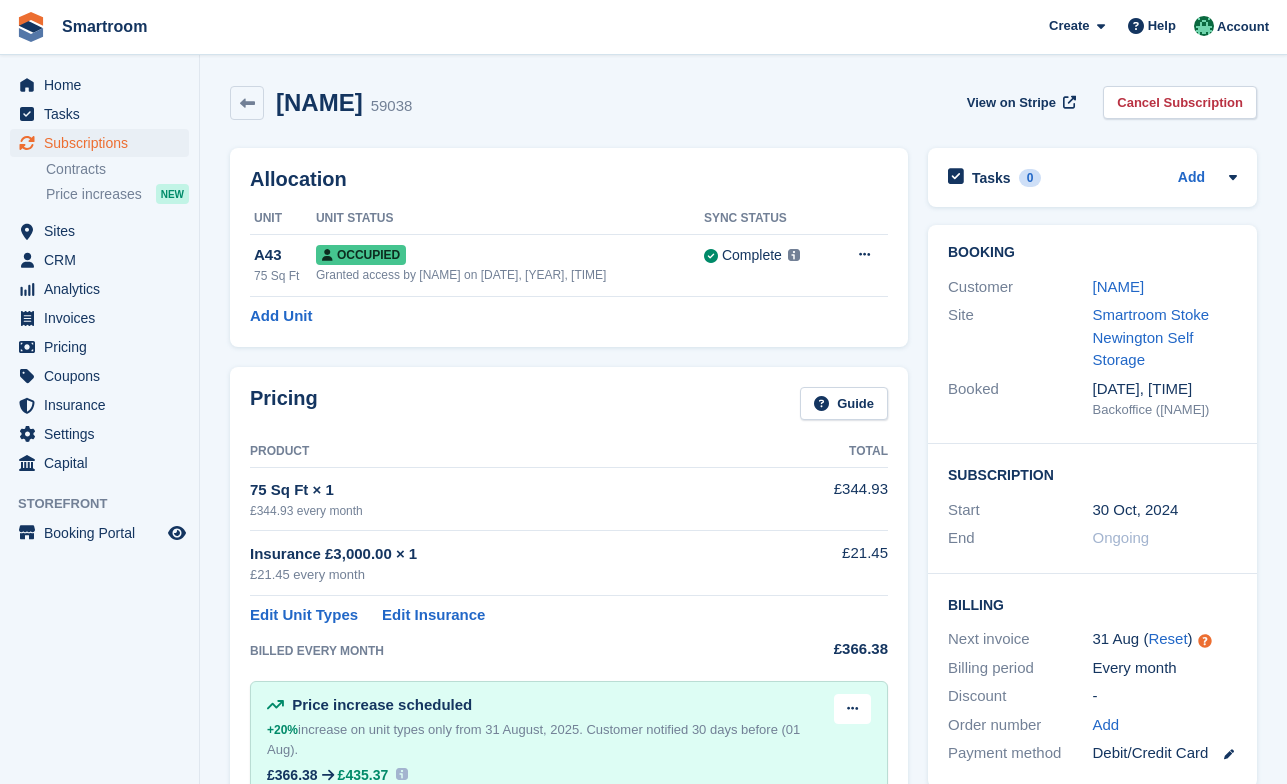 click on "View on Stripe
Cancel Subscription" at bounding box center [1108, 106] 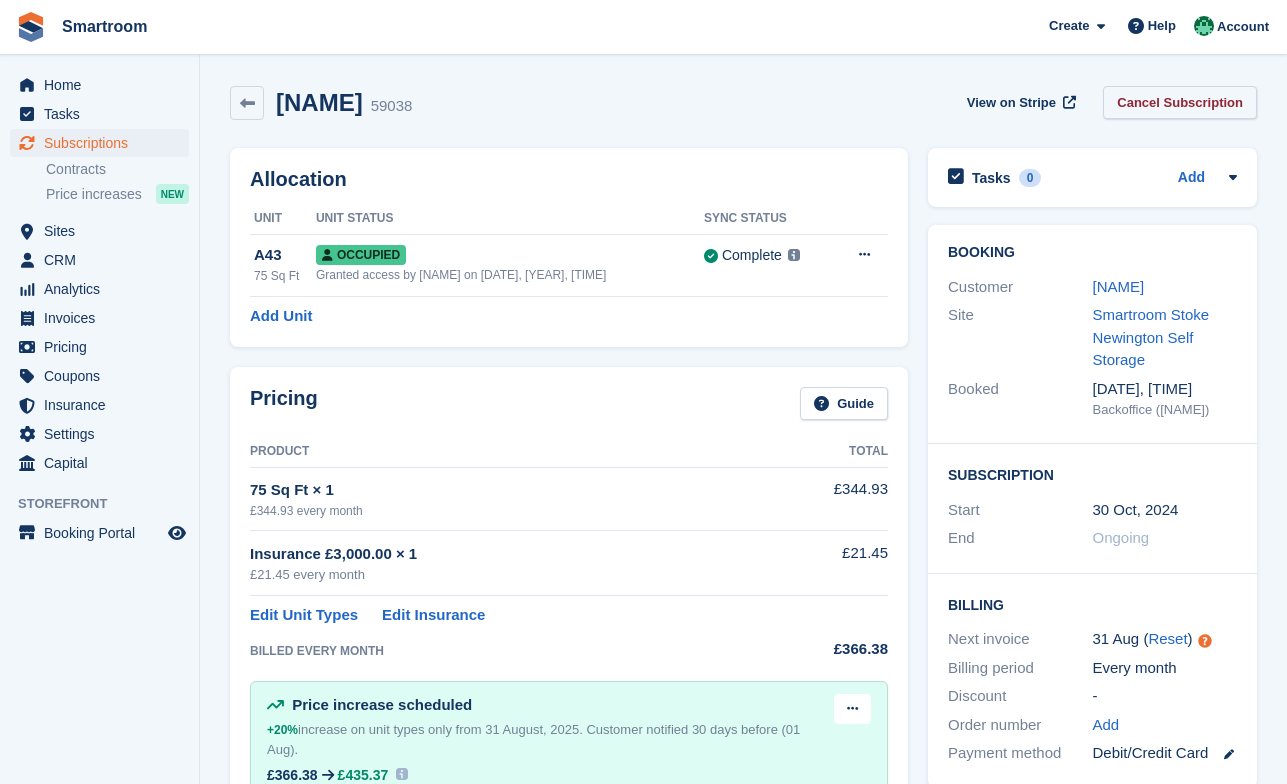 click on "Cancel Subscription" at bounding box center [1180, 102] 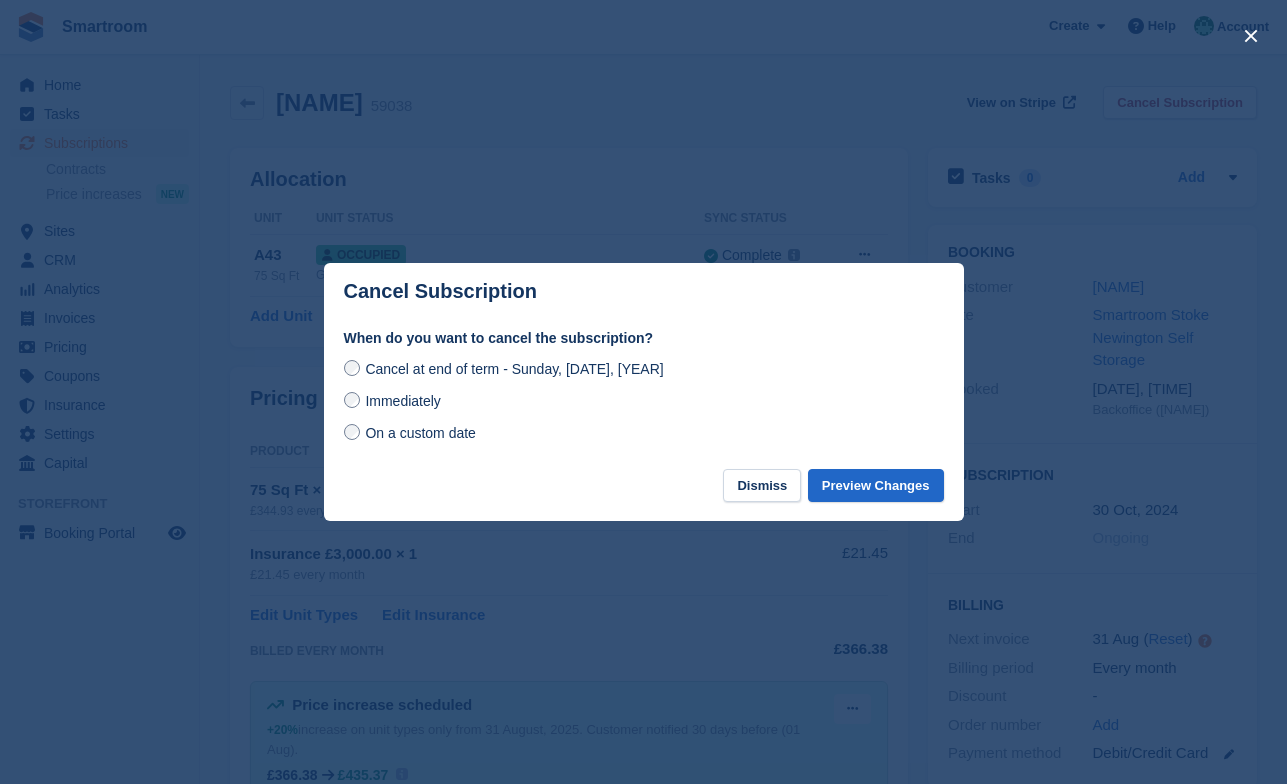 click on "When do you want to cancel the subscription?
Cancel at end of term - Sunday, 31st August, 2025
Immediately
On a custom date" at bounding box center [644, 398] 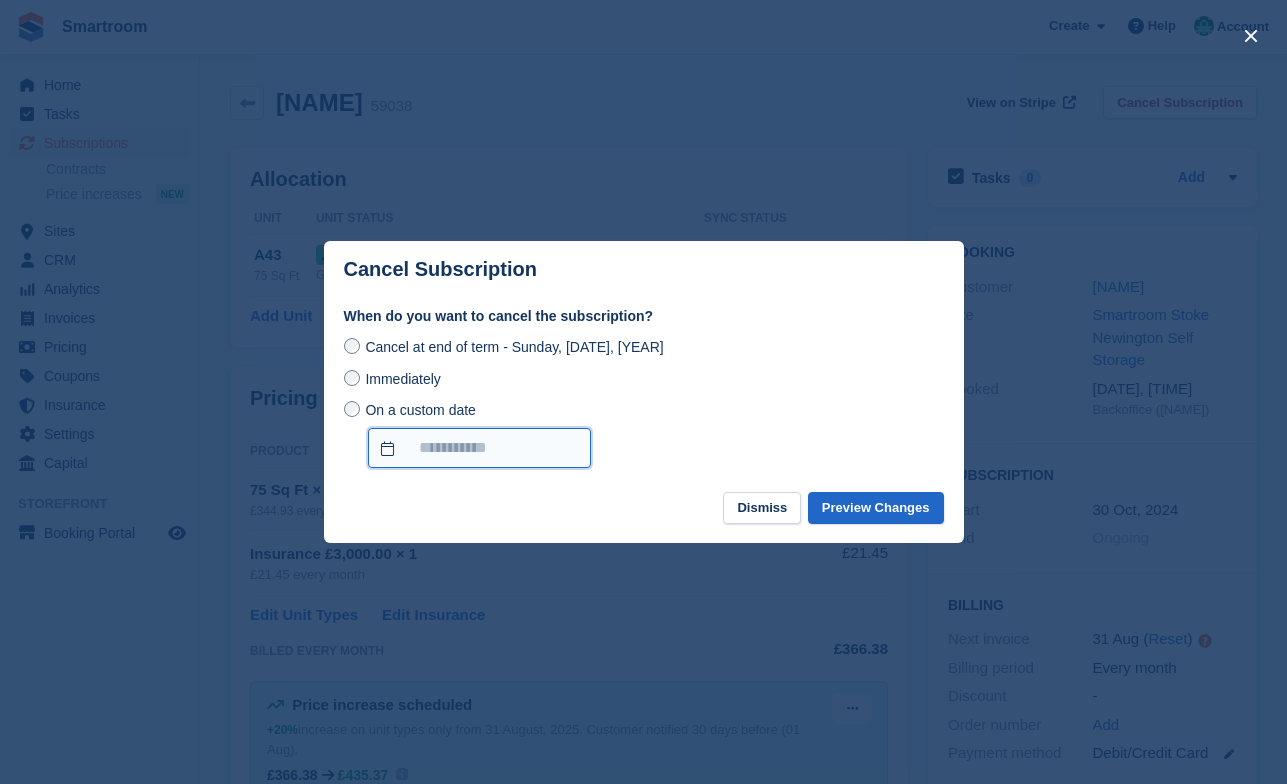 click on "On a custom date" at bounding box center [479, 448] 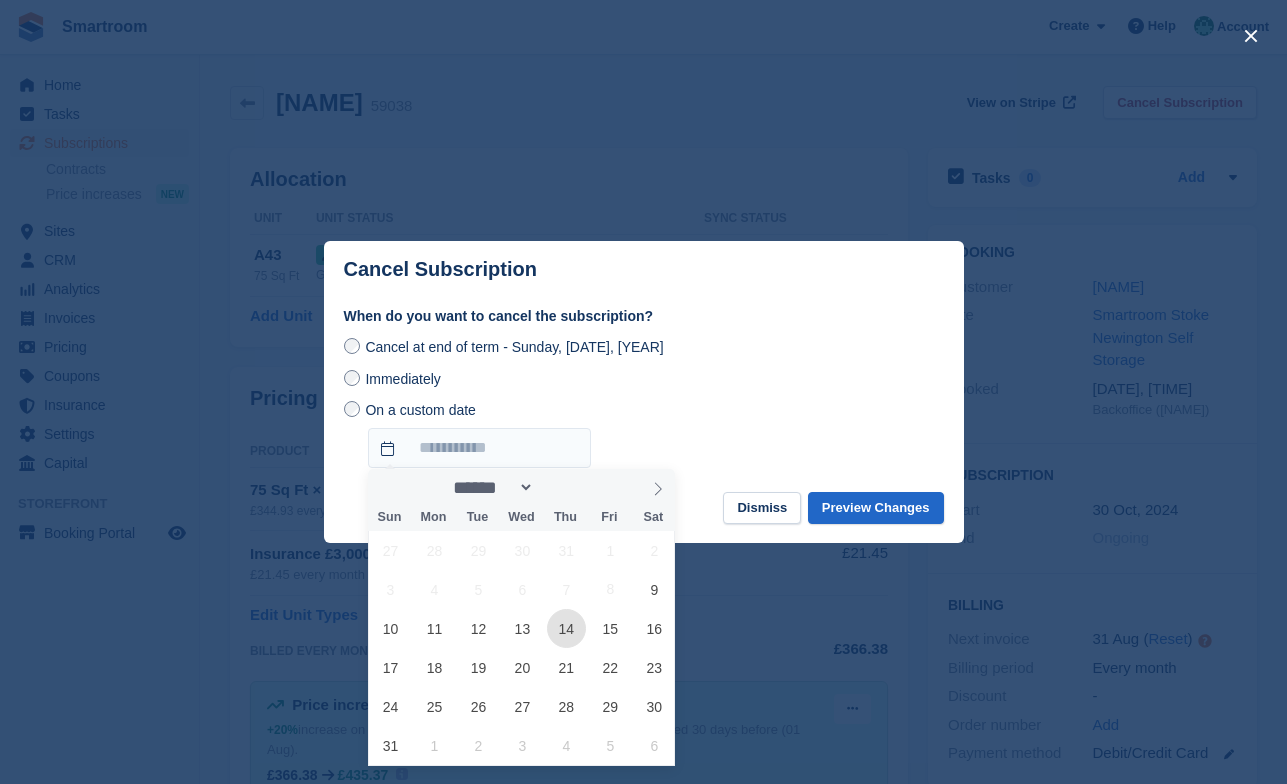 click on "14" at bounding box center (566, 628) 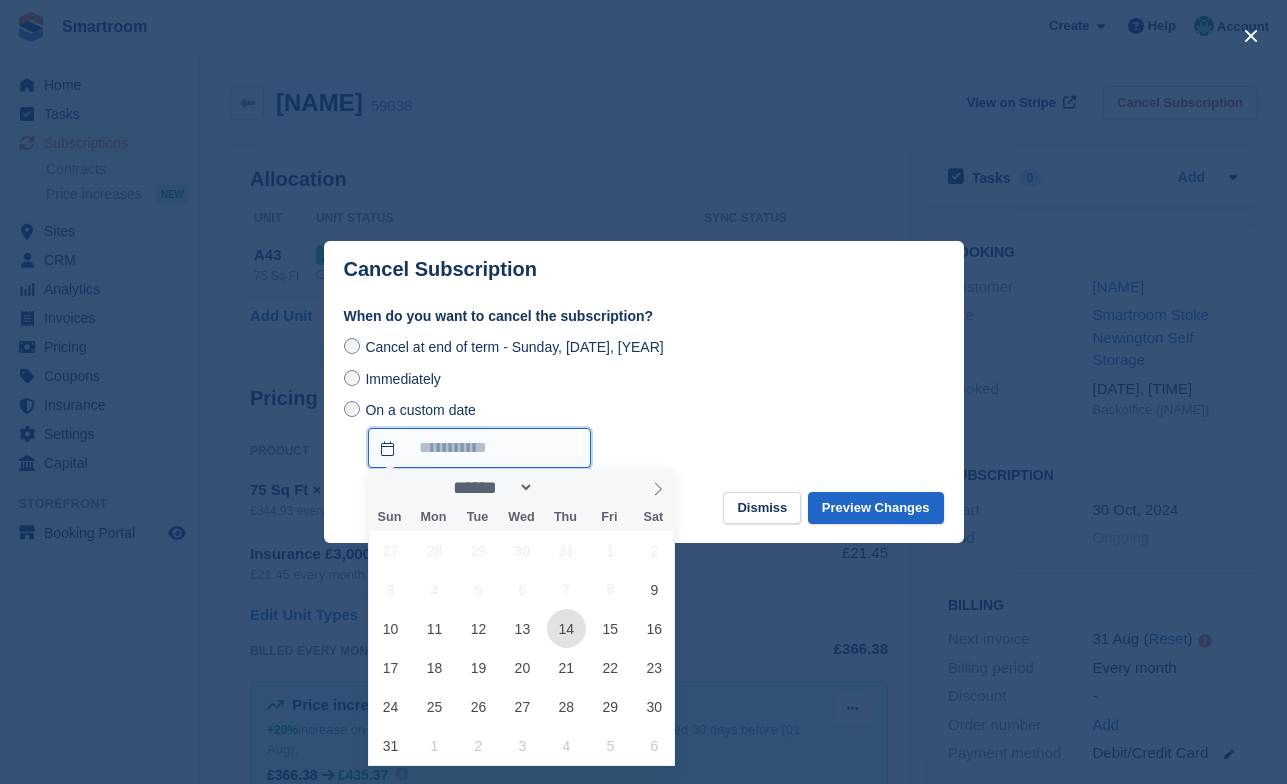 type on "**********" 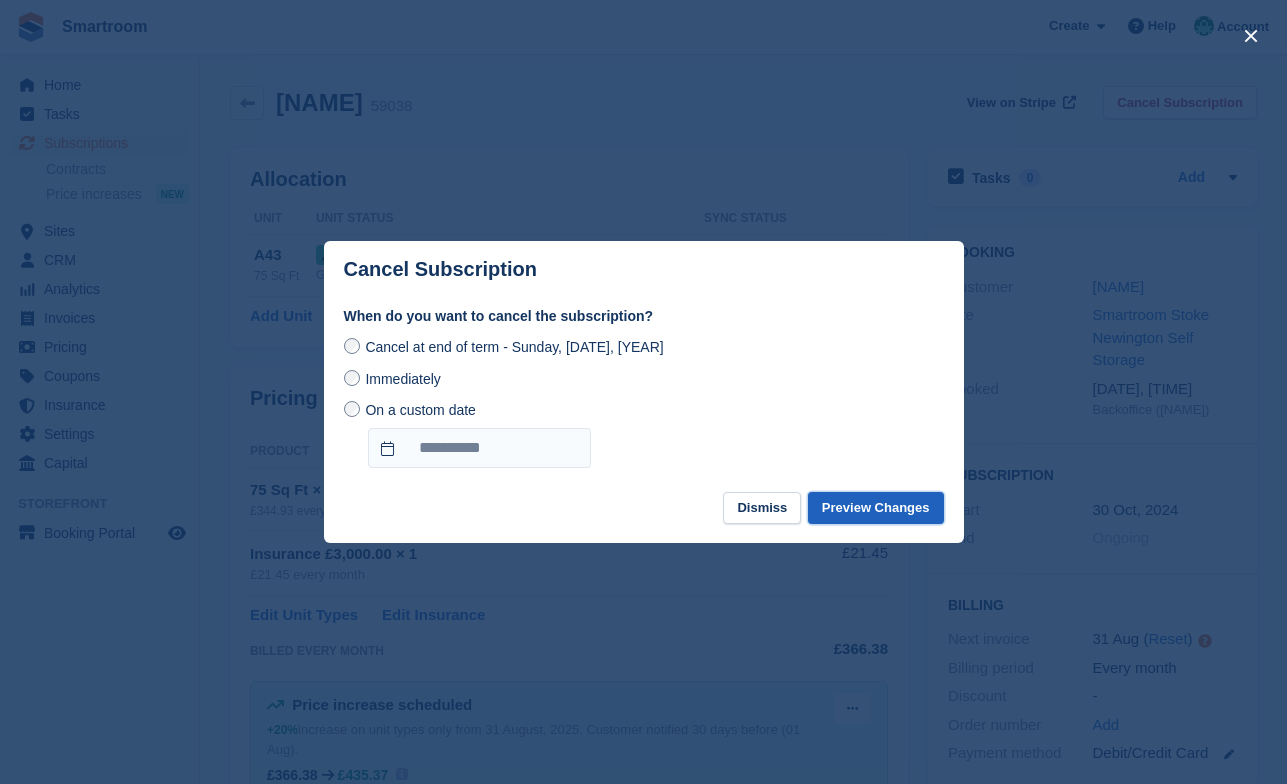 click on "Preview Changes" at bounding box center [876, 508] 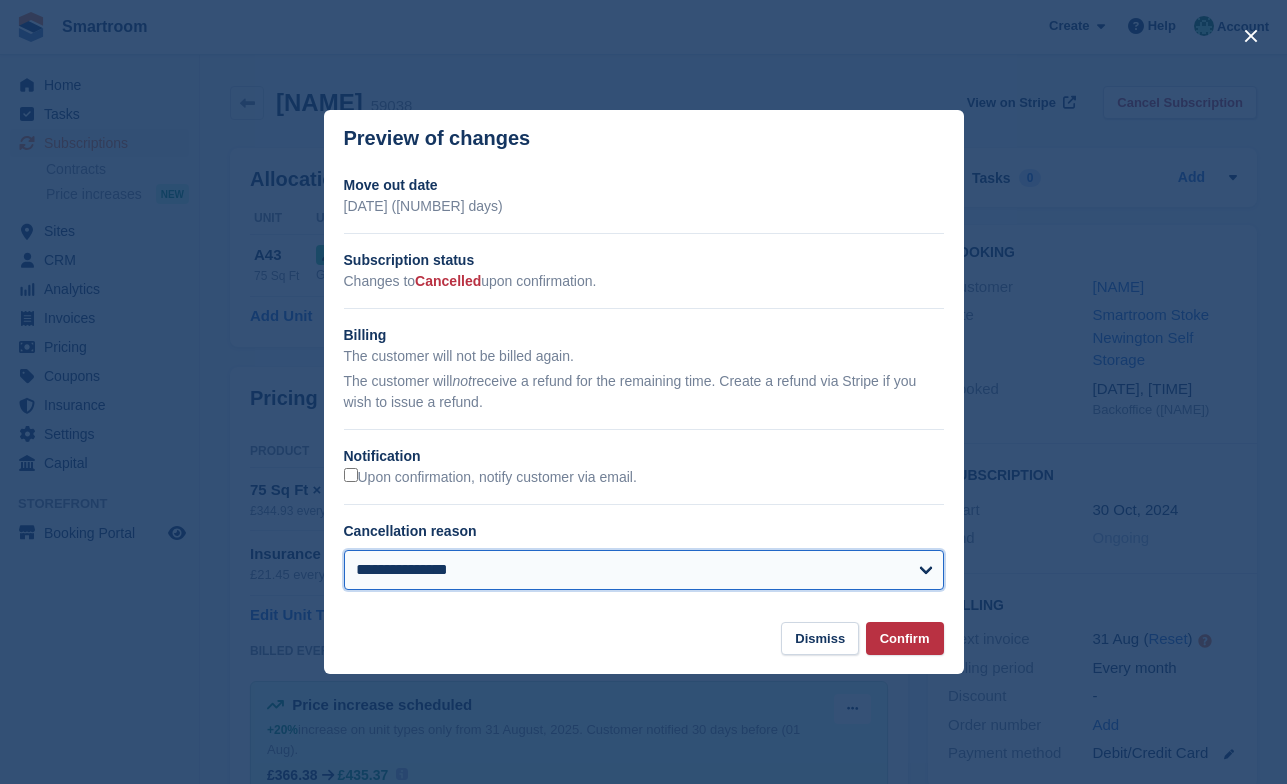 click on "**********" at bounding box center (644, 570) 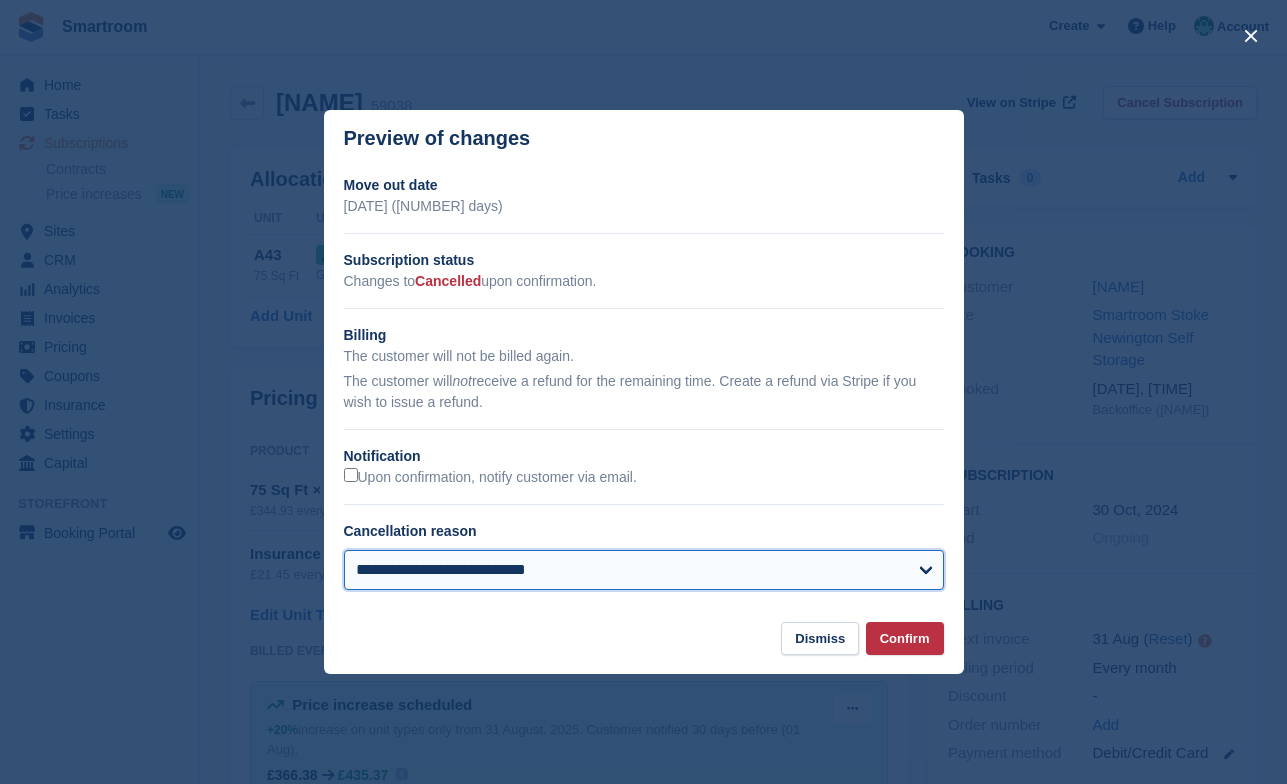 click on "**********" at bounding box center [0, 0] 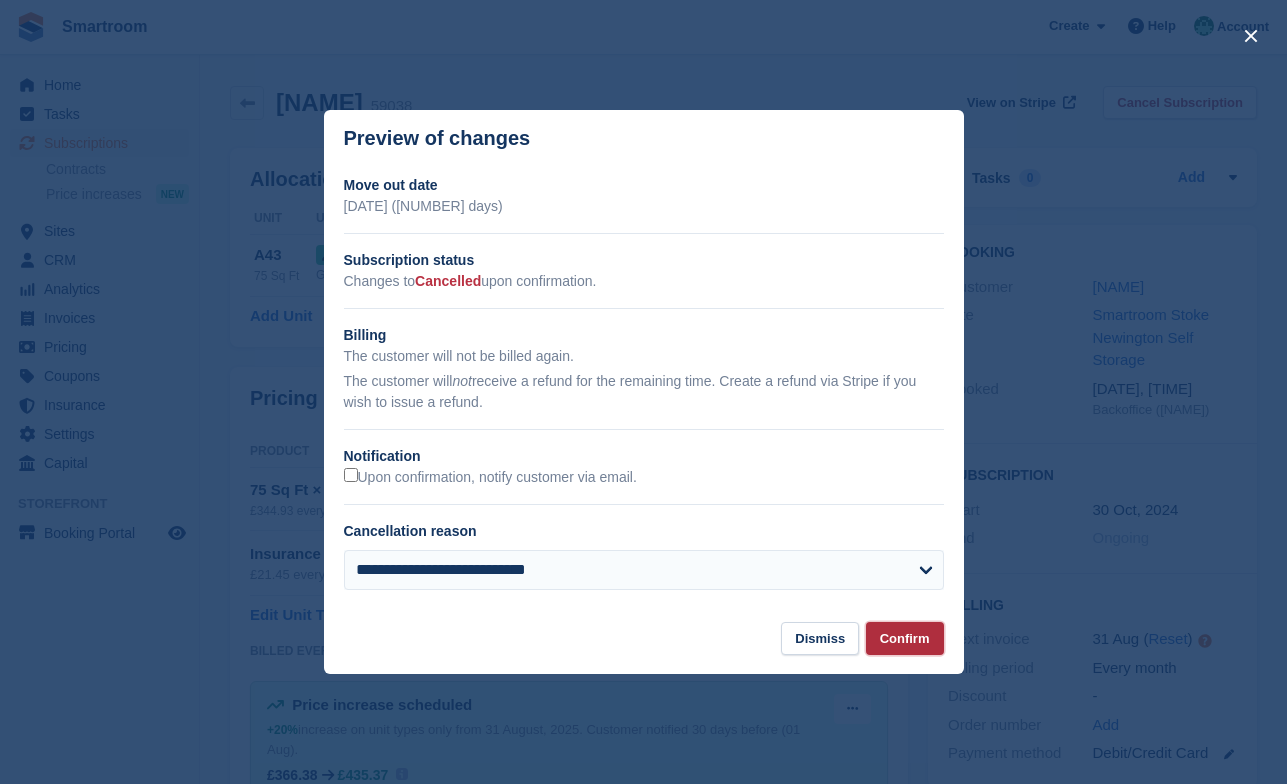 click on "Confirm" at bounding box center (905, 638) 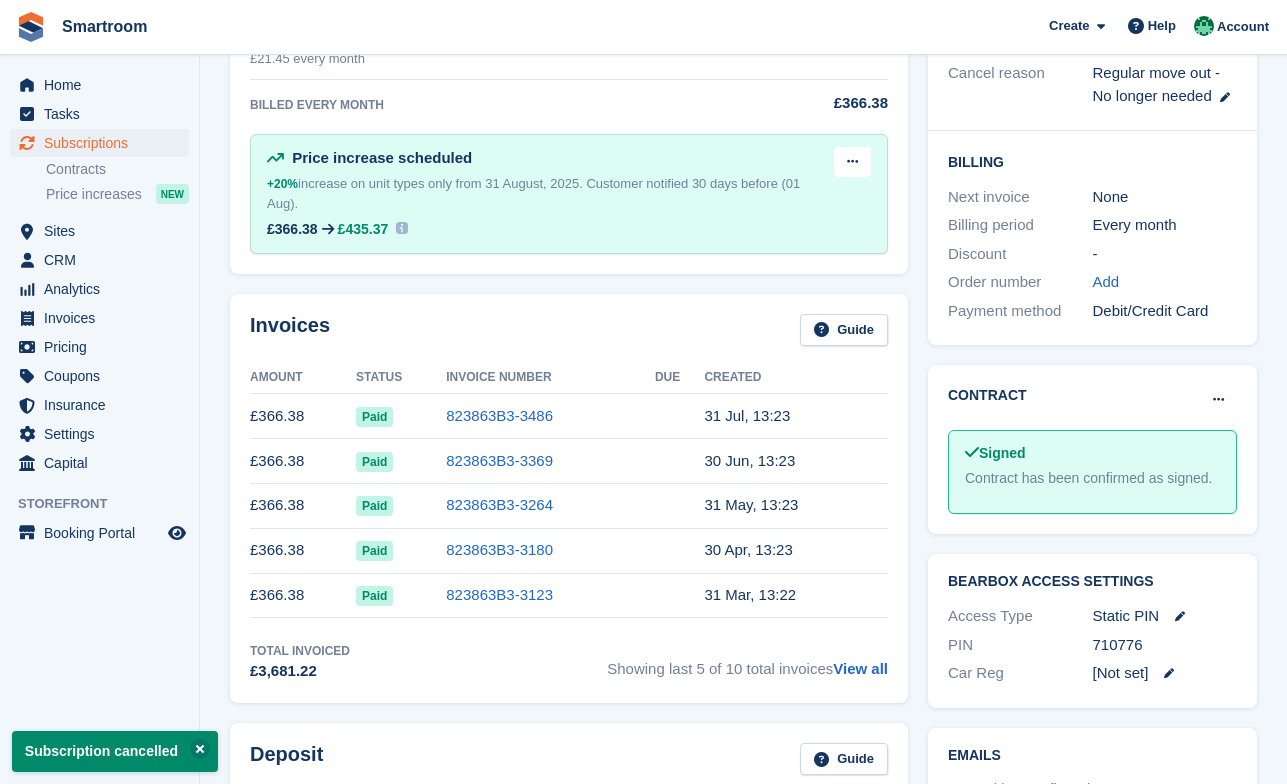 scroll, scrollTop: 527, scrollLeft: 0, axis: vertical 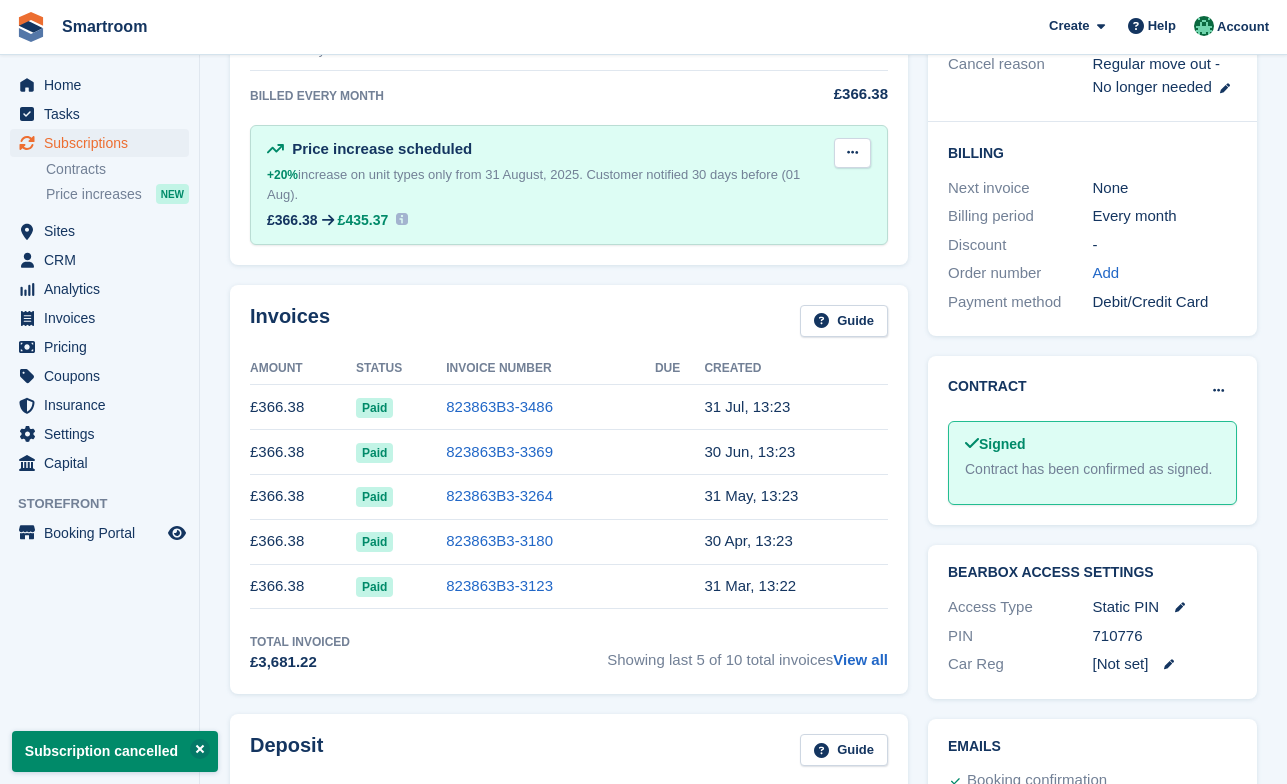 click at bounding box center (852, 152) 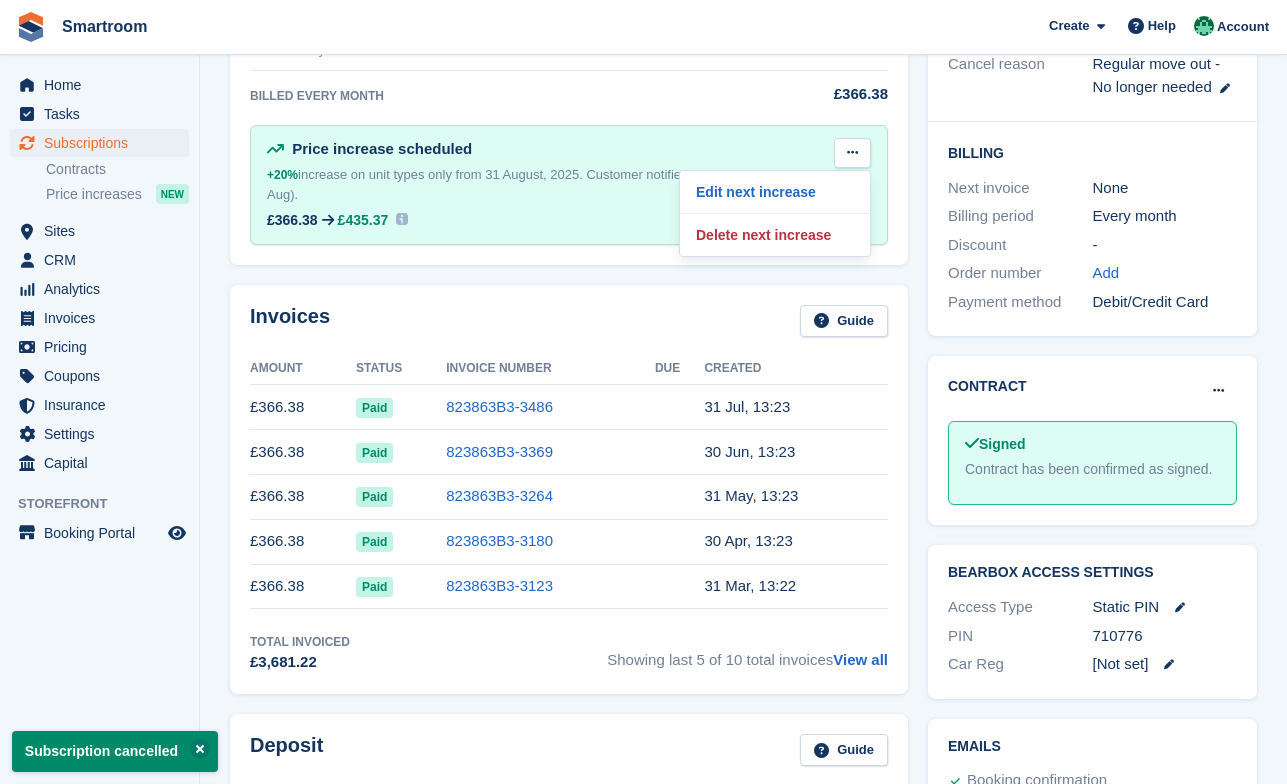 click on "Invoices
Guide
Amount
Status
Invoice Number
Due
Created
£366.38
Paid
823863B3-3486
31 Jul,  13:23
£366.38
Paid
823863B3-3369
30 Jun,  13:23
£366.38
Paid
823863B3-3264
31 May,  13:23
£366.38
Paid
823863B3-3180
30 Apr,  13:23
£366.38
Paid
823863B3-3123
31 Mar,  13:22" at bounding box center [569, 489] 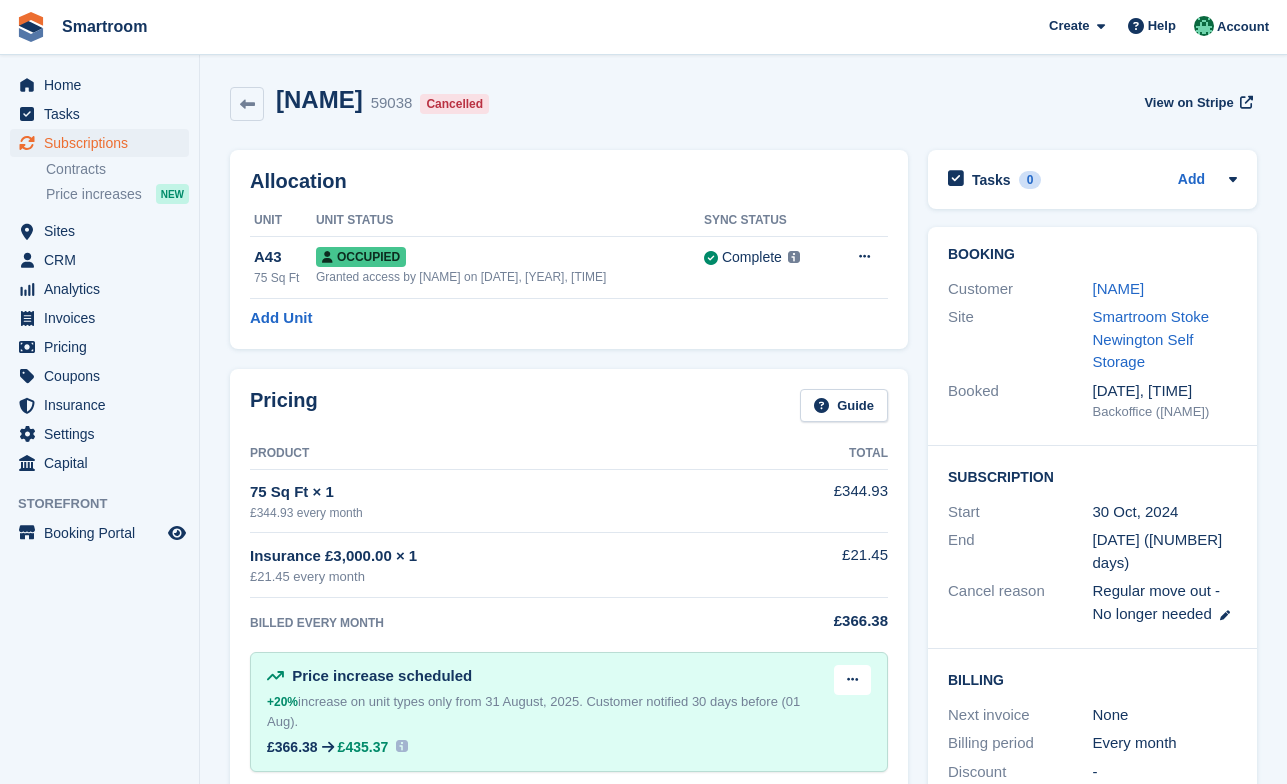 scroll, scrollTop: 85, scrollLeft: 0, axis: vertical 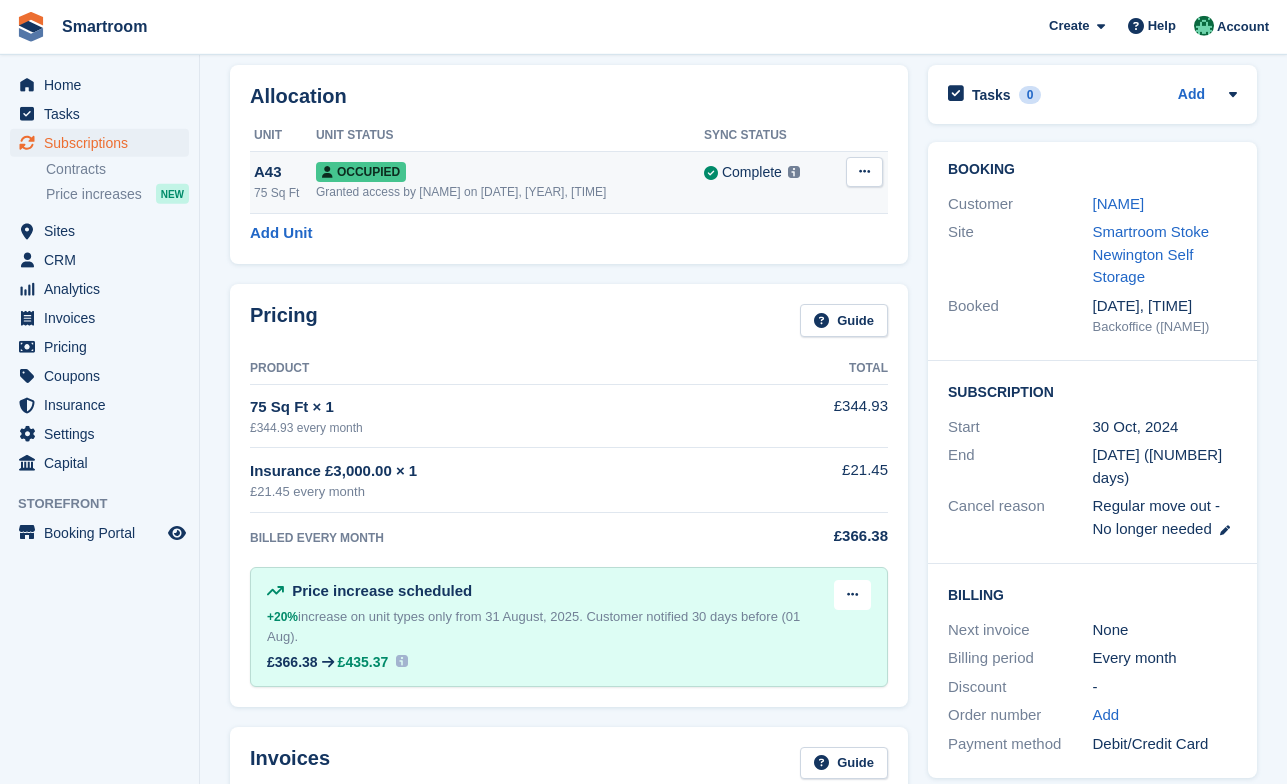 click at bounding box center (864, 172) 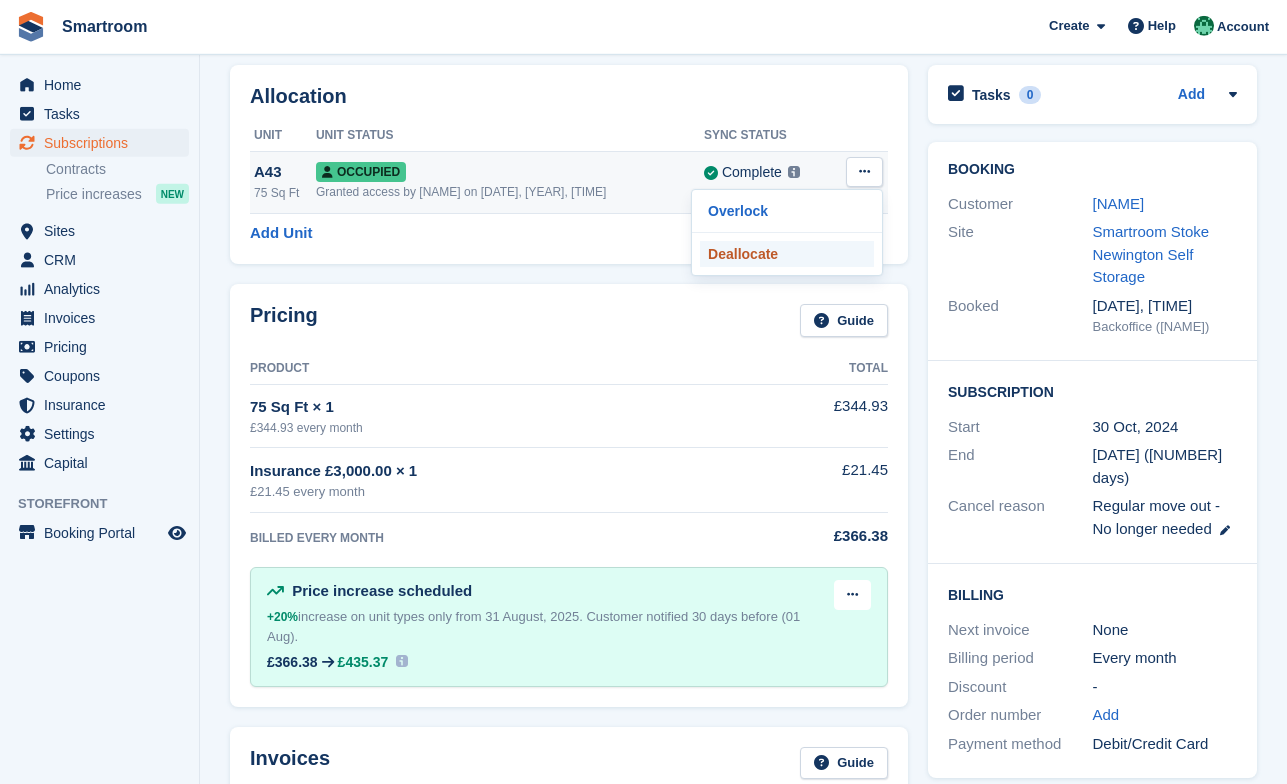 click on "Deallocate" at bounding box center [787, 254] 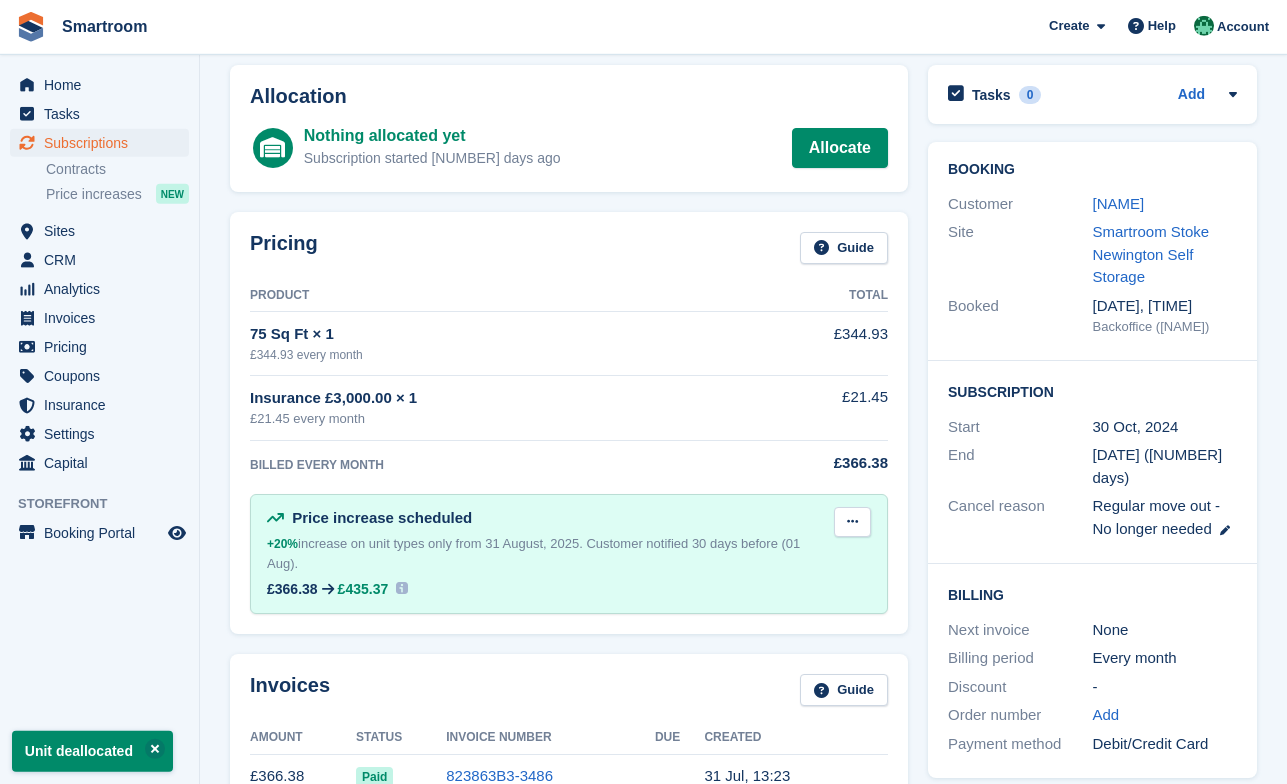 click at bounding box center [852, 522] 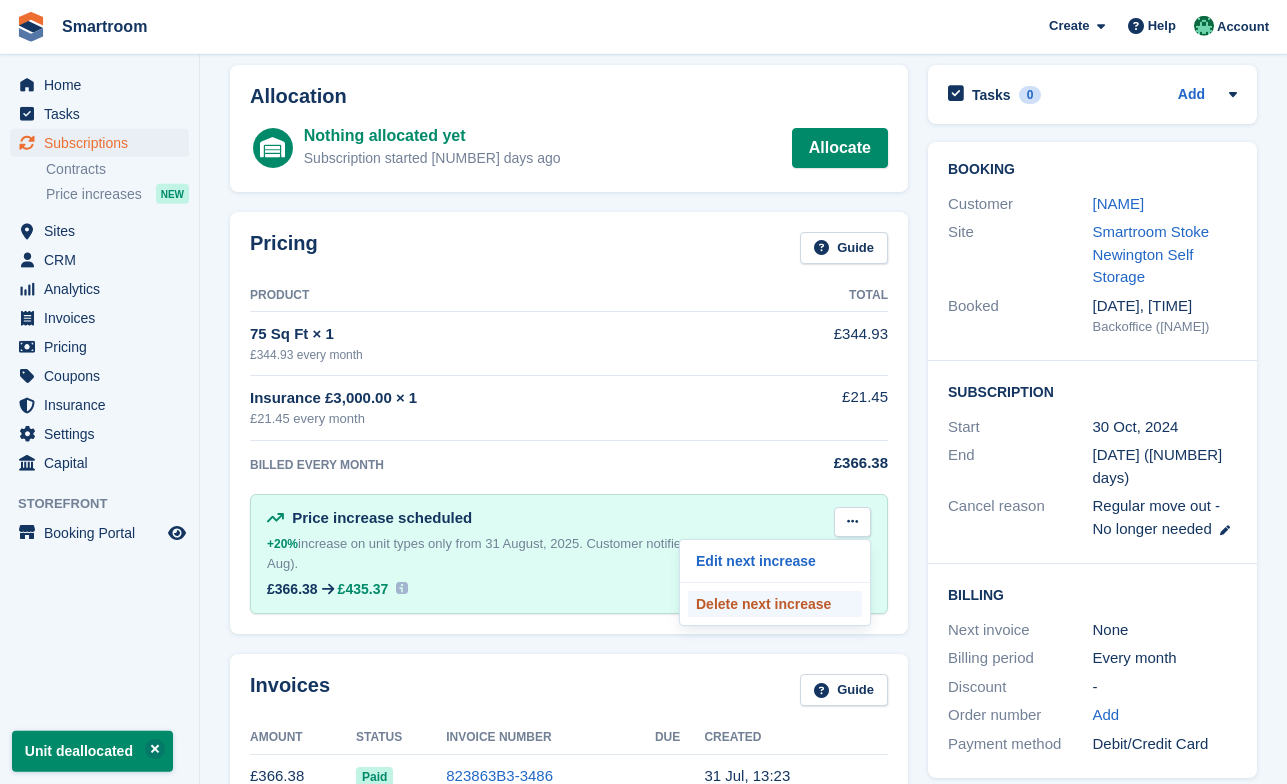 click on "Delete next increase" at bounding box center [775, 604] 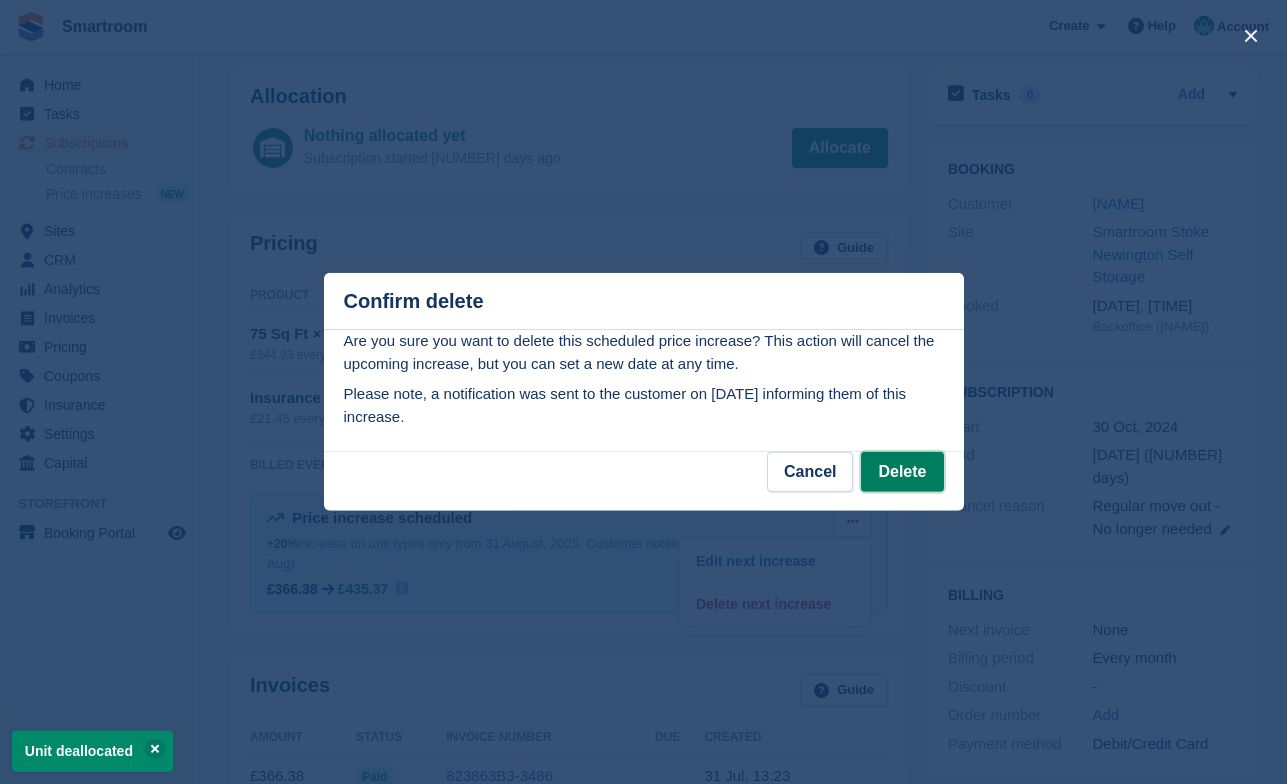 click on "Delete" at bounding box center [902, 472] 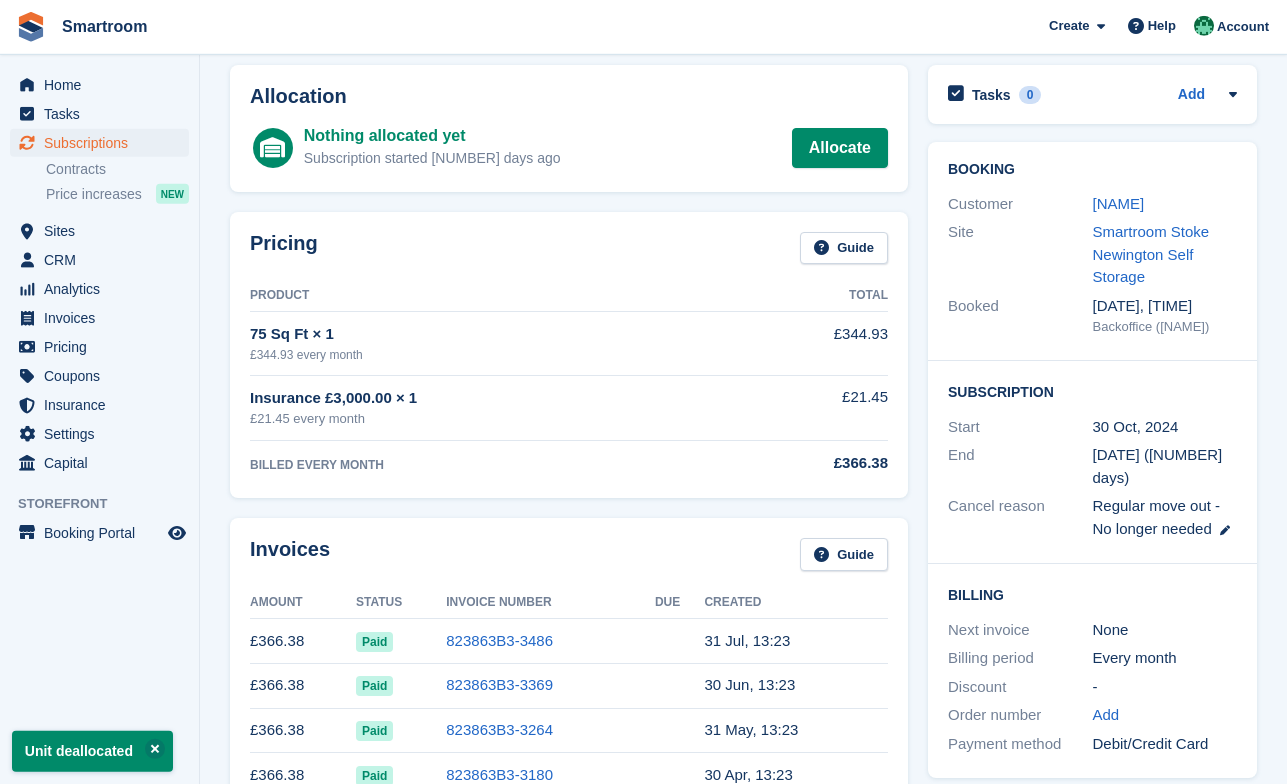 scroll, scrollTop: 0, scrollLeft: 0, axis: both 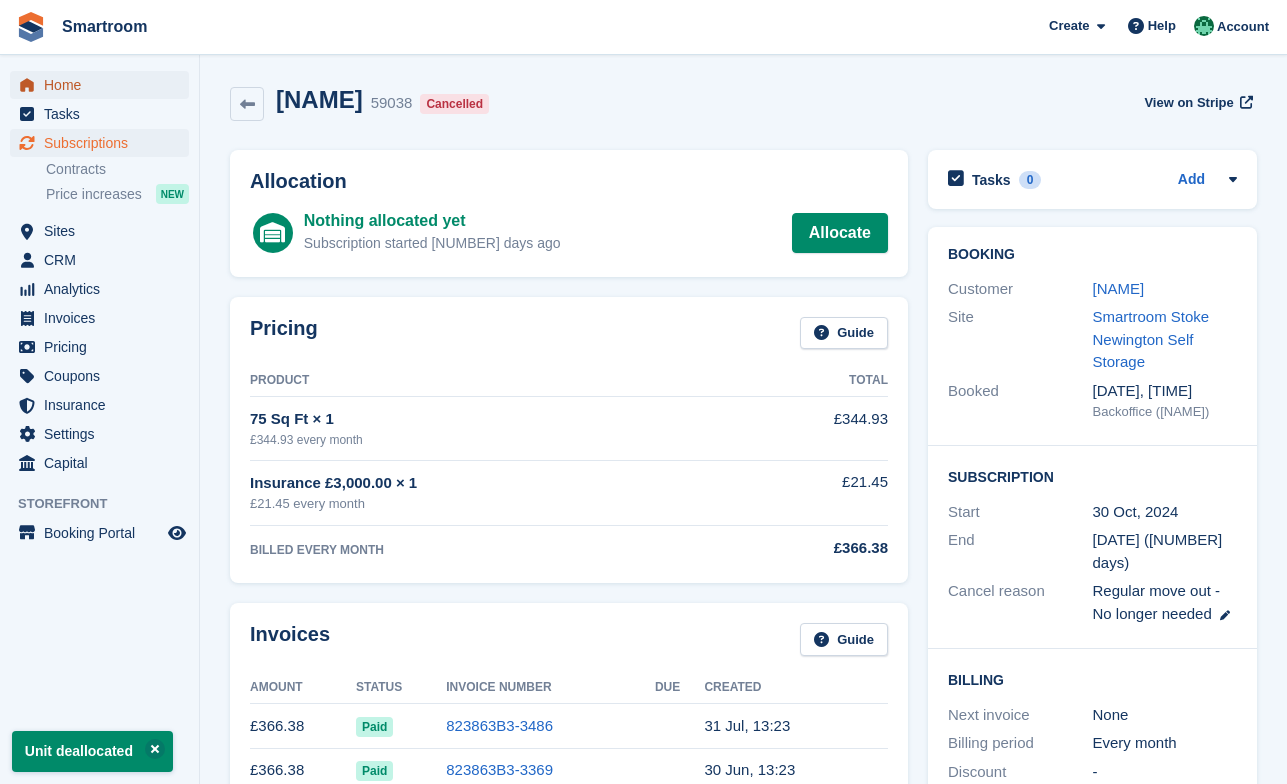 click on "Home" at bounding box center [104, 85] 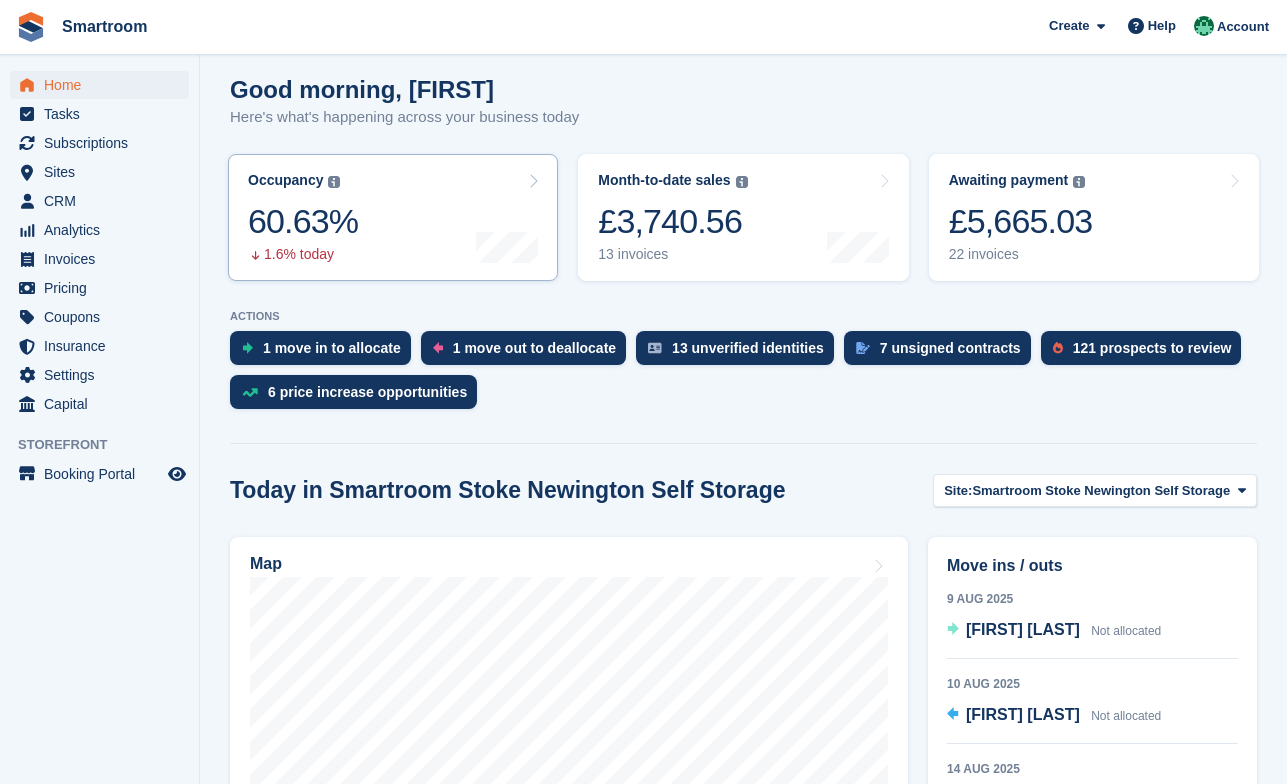 scroll, scrollTop: 195, scrollLeft: 0, axis: vertical 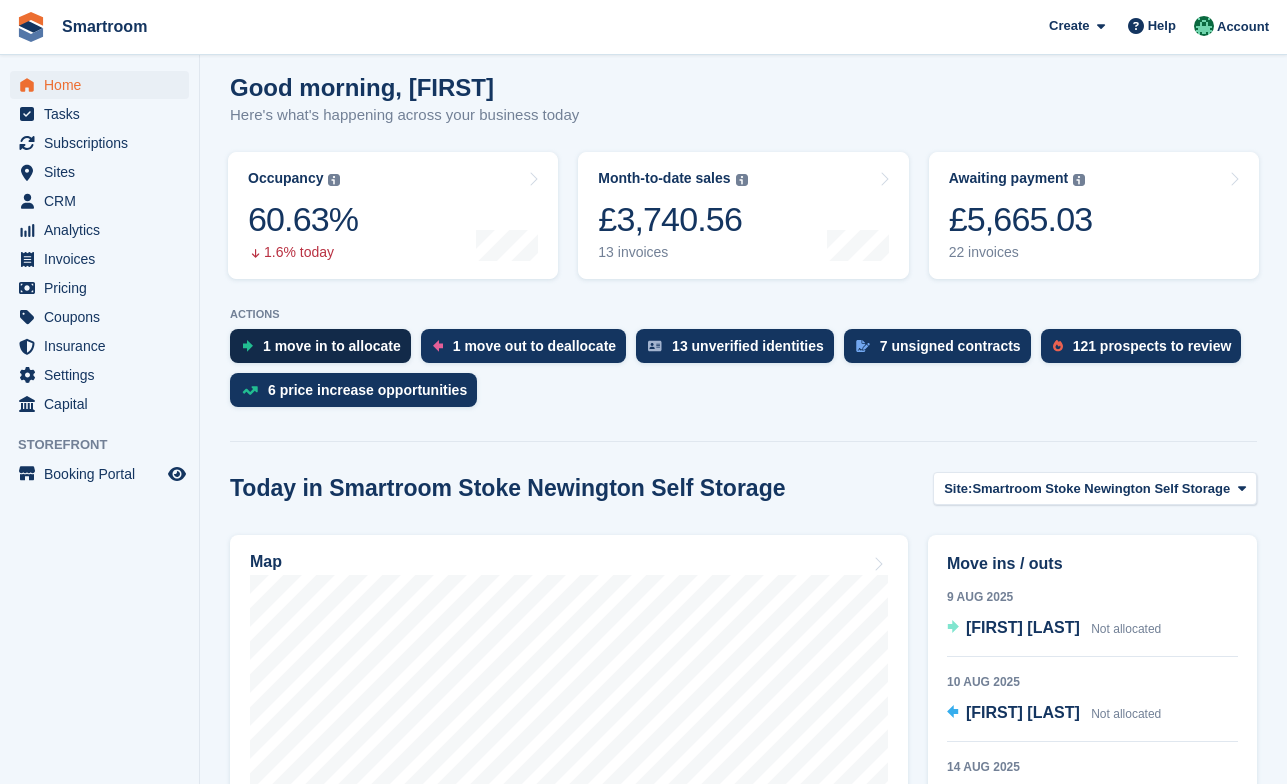 click on "1
move in to allocate" at bounding box center (332, 346) 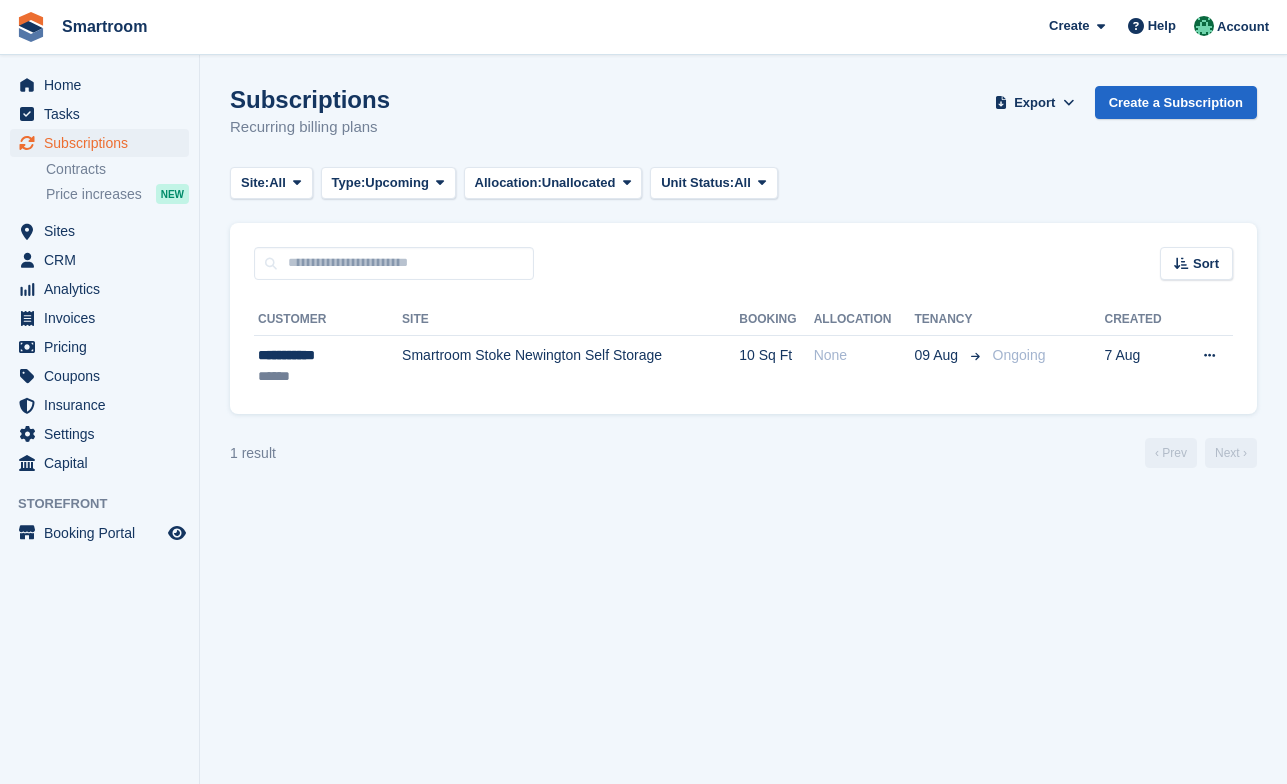 scroll, scrollTop: 0, scrollLeft: 0, axis: both 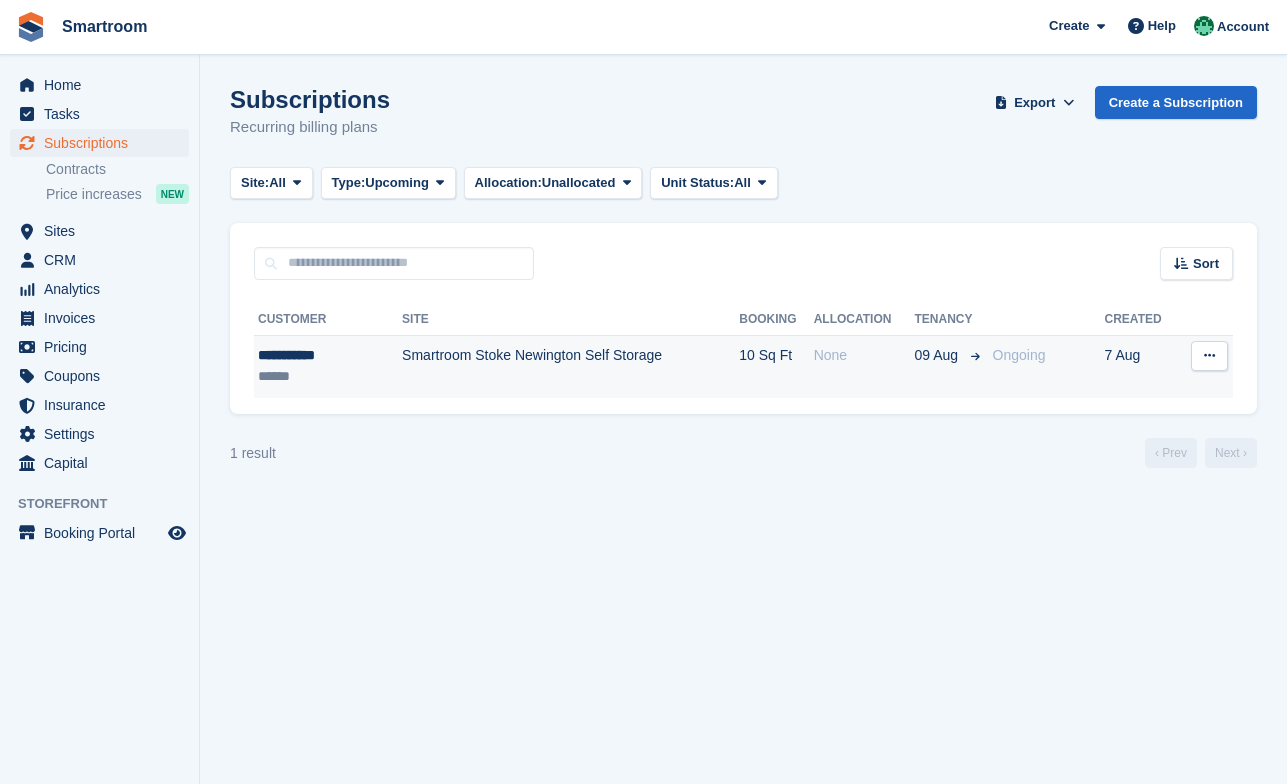 click on "None" at bounding box center [864, 366] 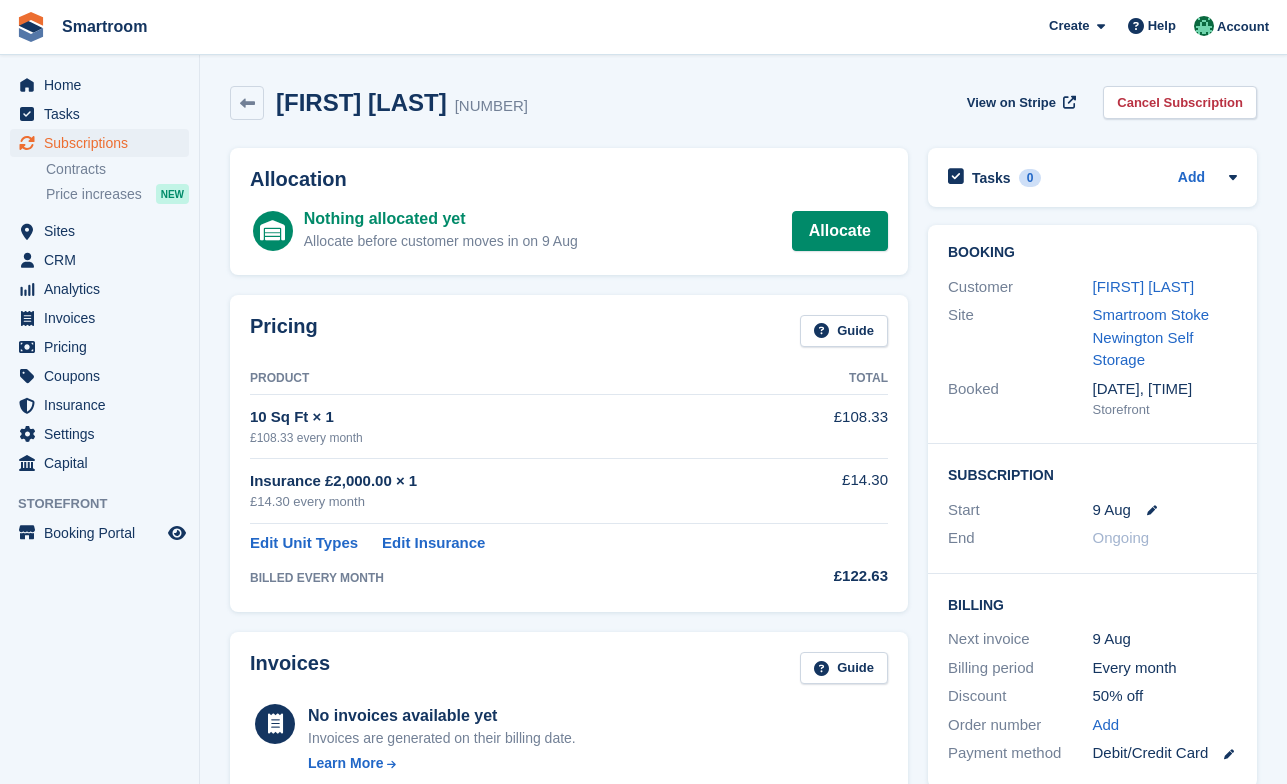 scroll, scrollTop: 0, scrollLeft: 0, axis: both 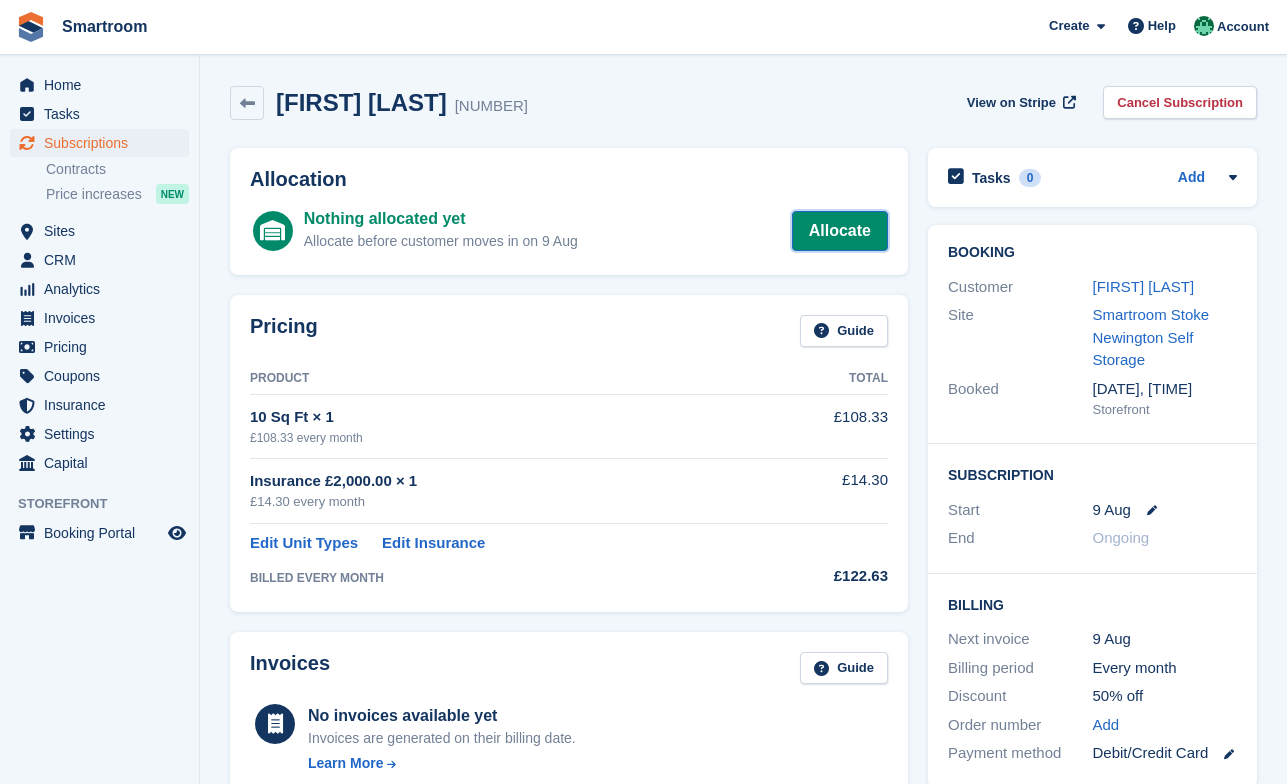 click on "Allocate" at bounding box center [840, 231] 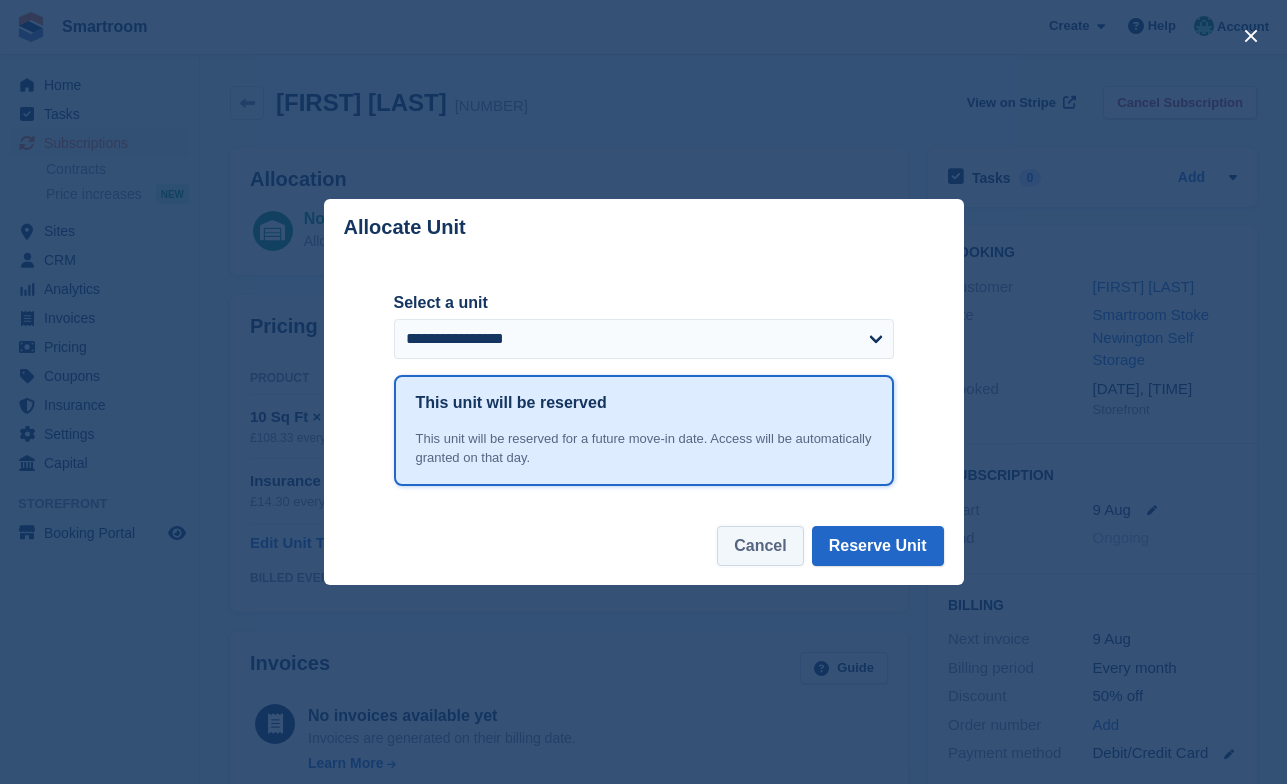 click on "Cancel" at bounding box center [760, 546] 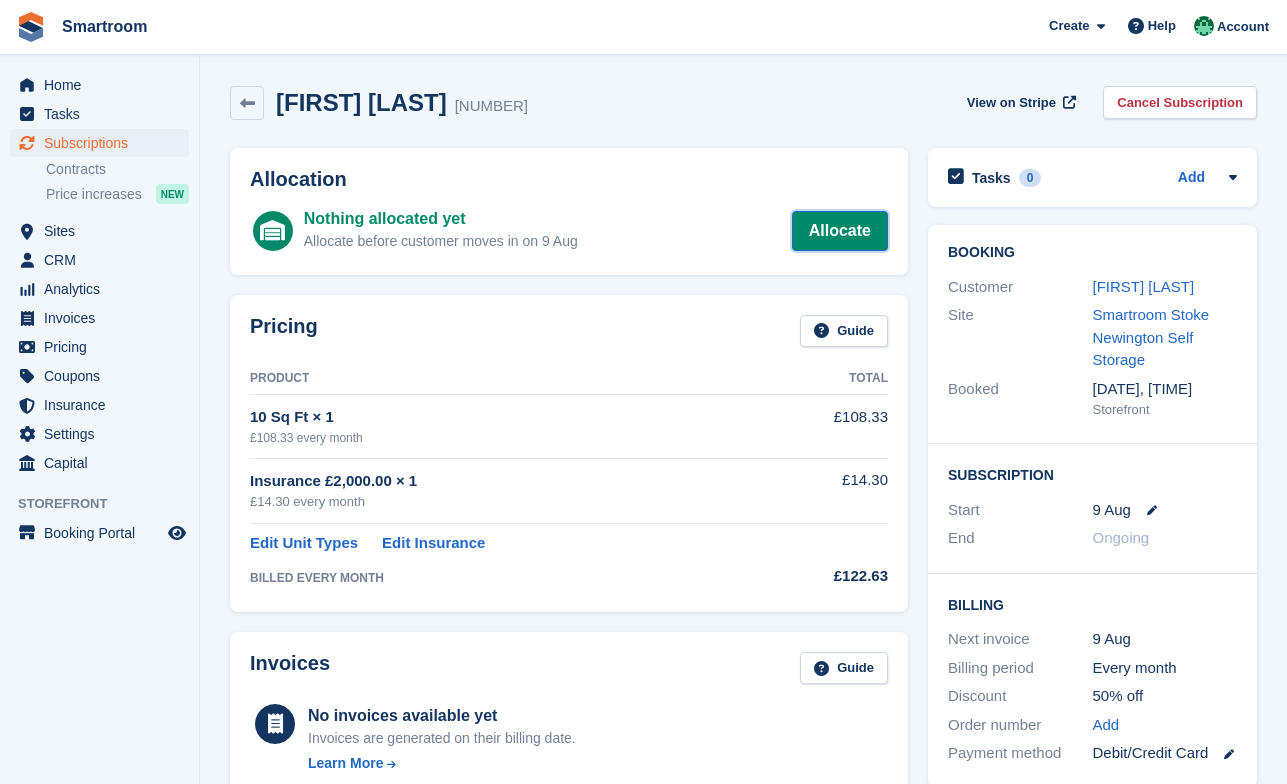 click on "Allocate" at bounding box center [840, 231] 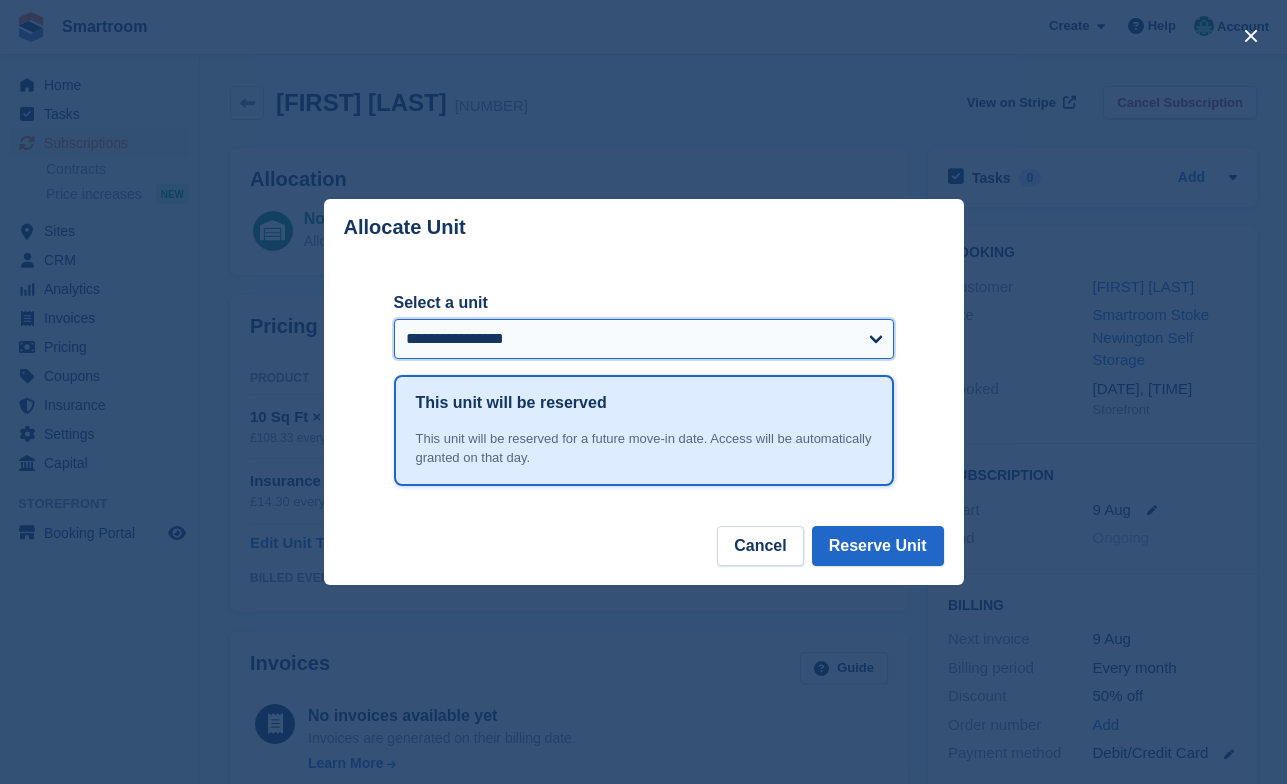 select on "*****" 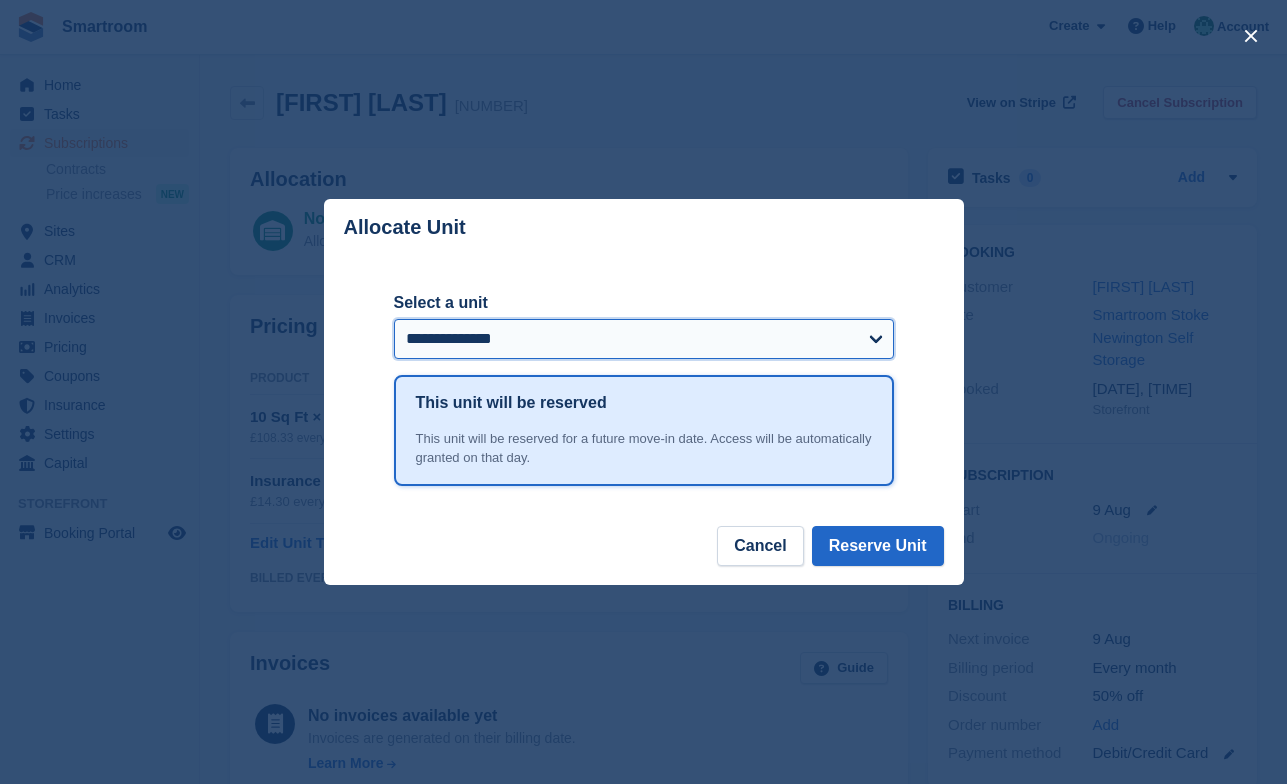 click on "**********" at bounding box center [0, 0] 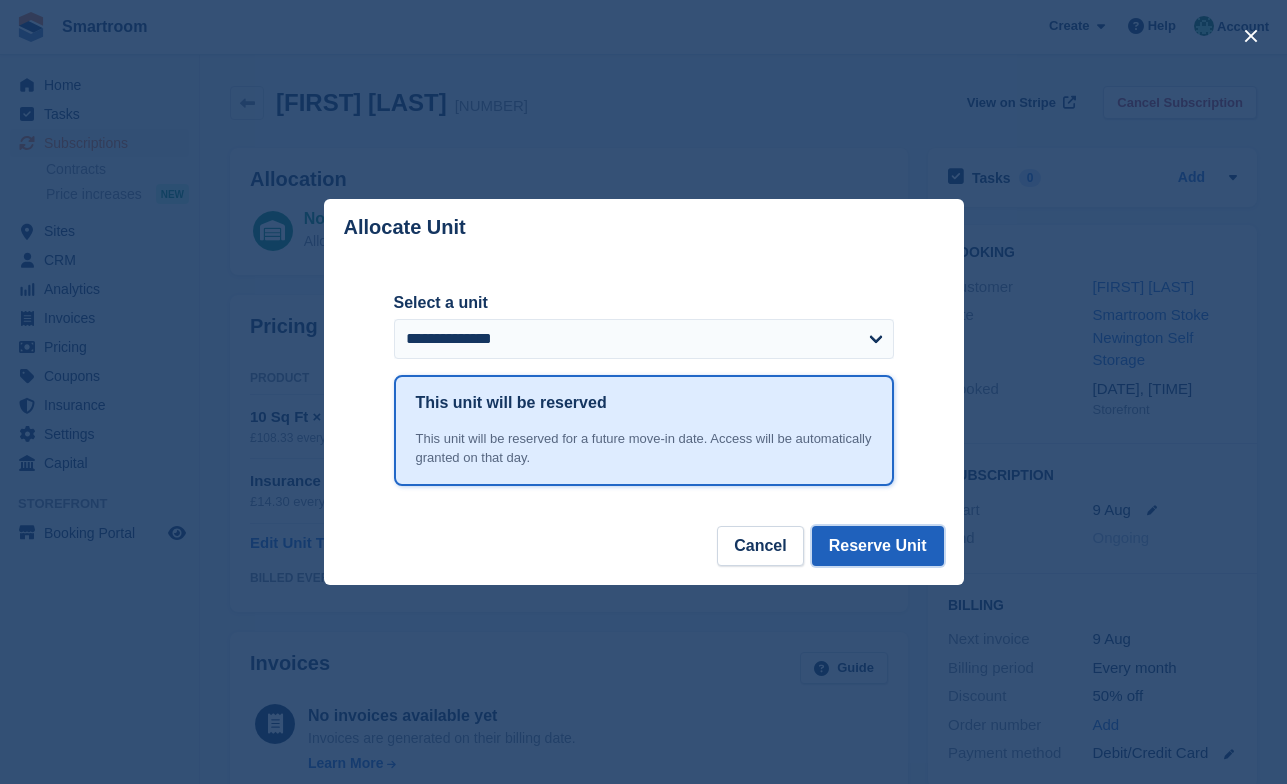 click on "Reserve Unit" at bounding box center [878, 546] 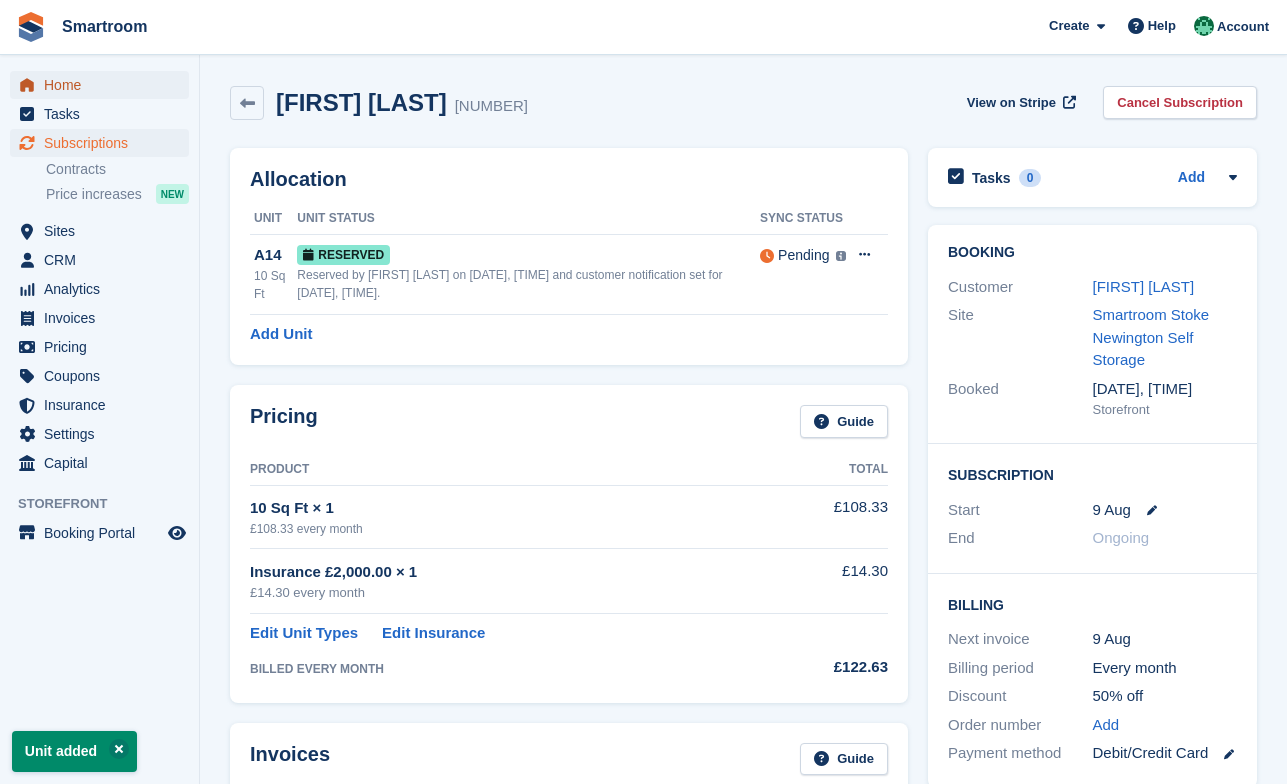 click on "Home" at bounding box center (104, 85) 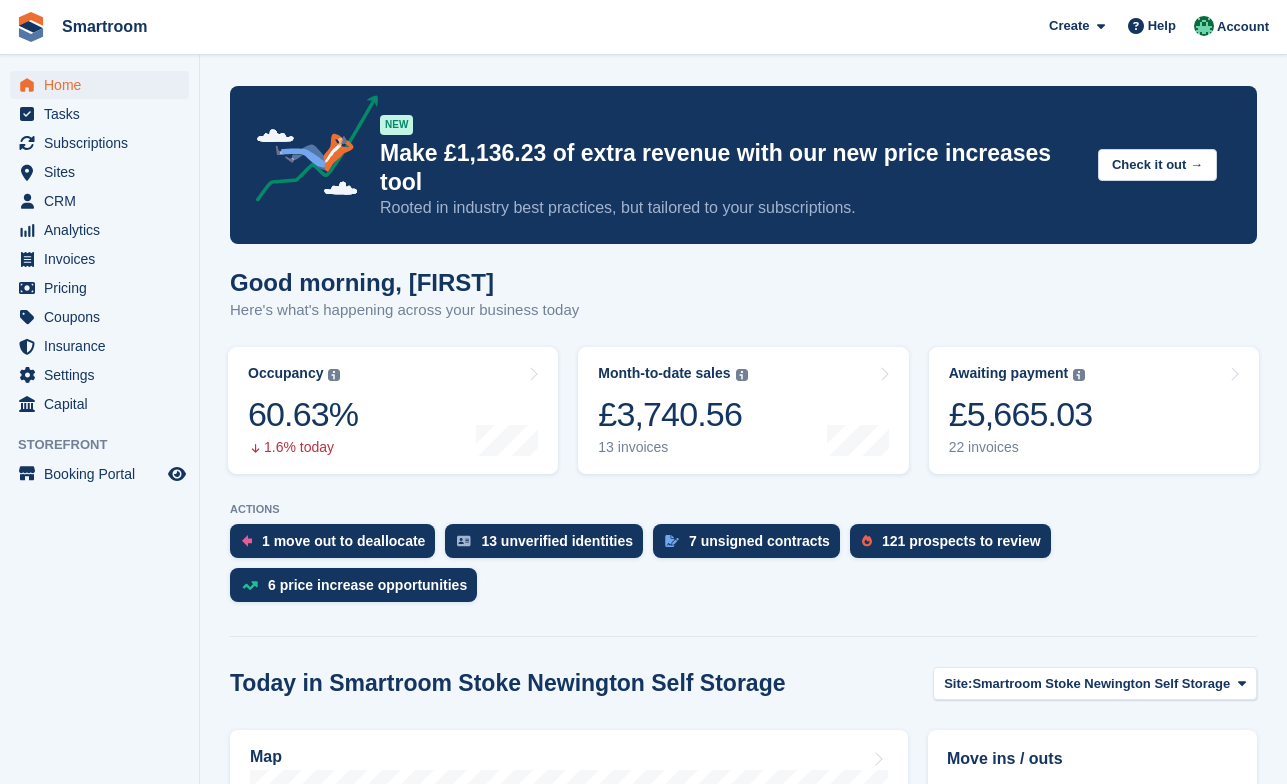 scroll, scrollTop: 0, scrollLeft: 0, axis: both 